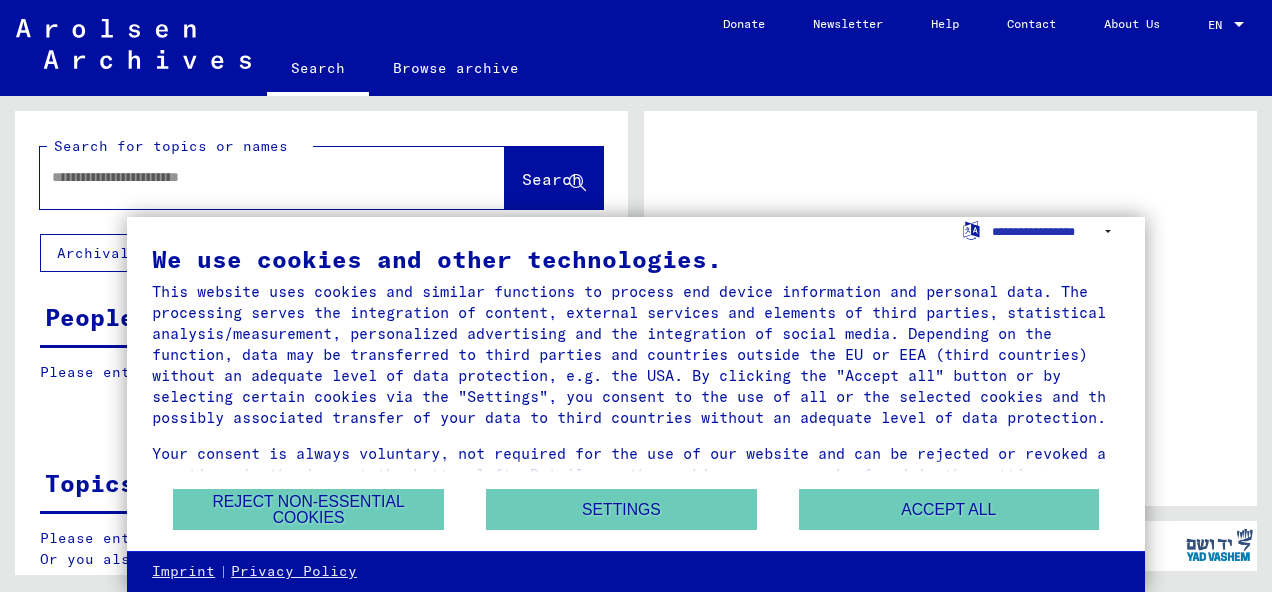 scroll, scrollTop: 0, scrollLeft: 0, axis: both 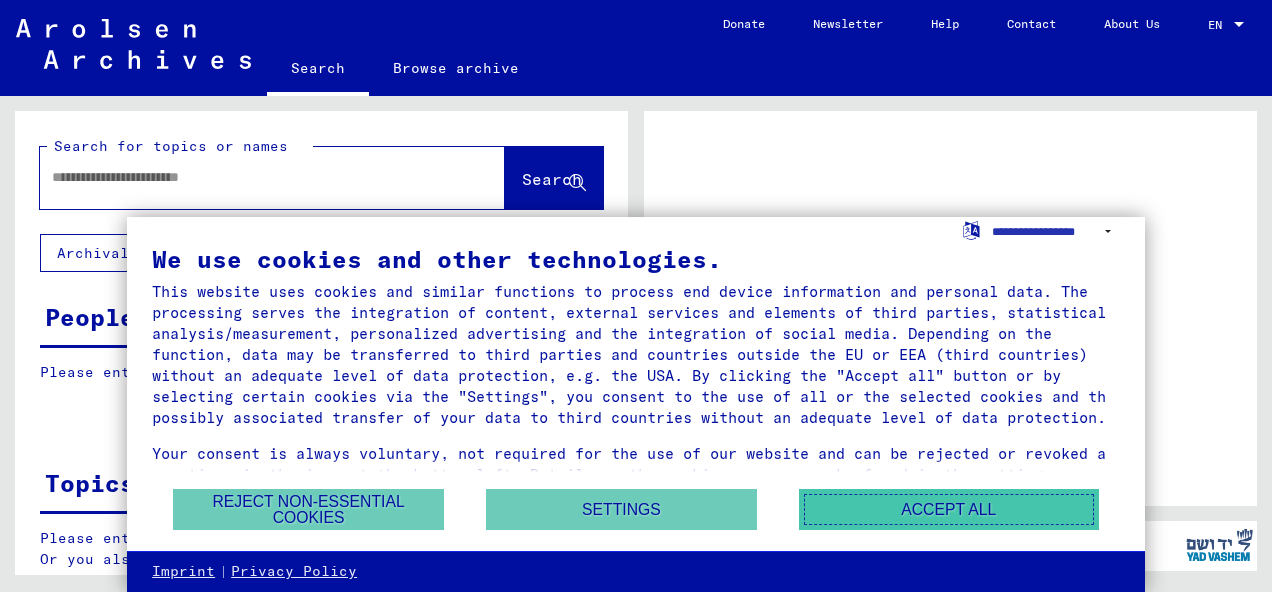 click on "Accept all" at bounding box center [949, 509] 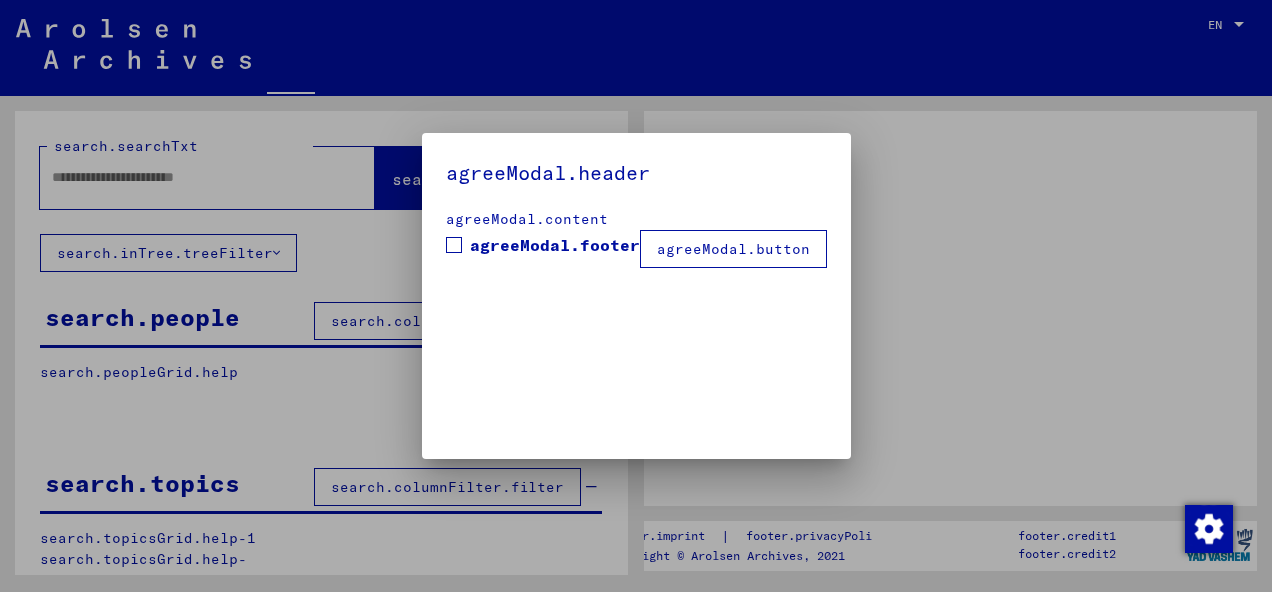 click at bounding box center (636, 296) 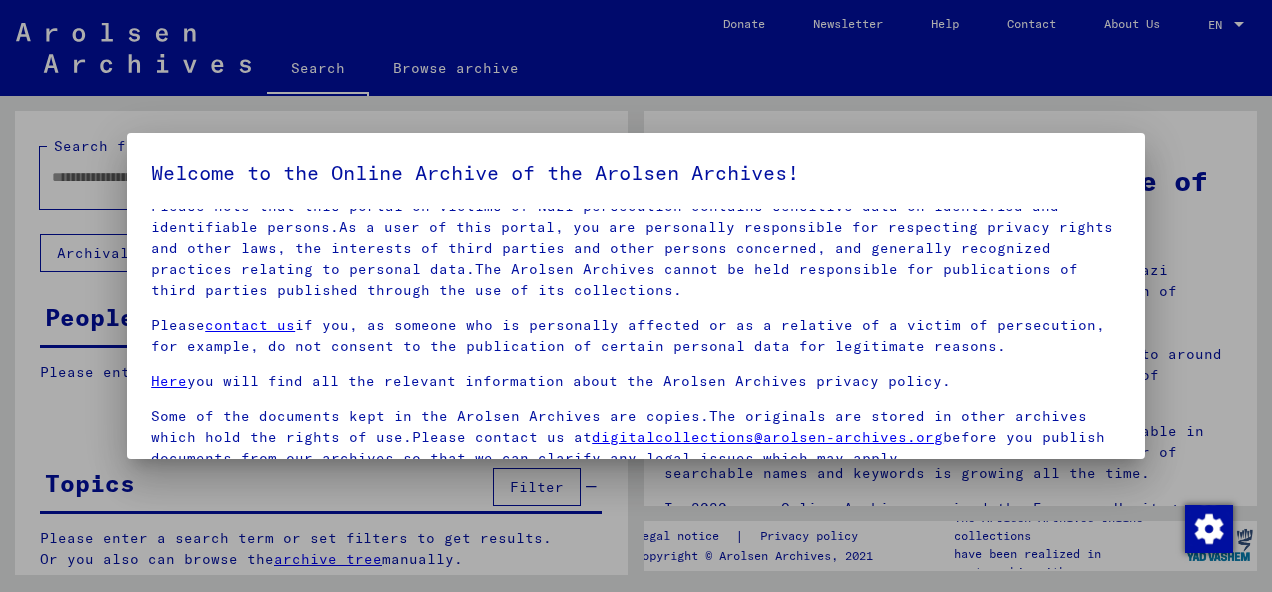 scroll, scrollTop: 115, scrollLeft: 0, axis: vertical 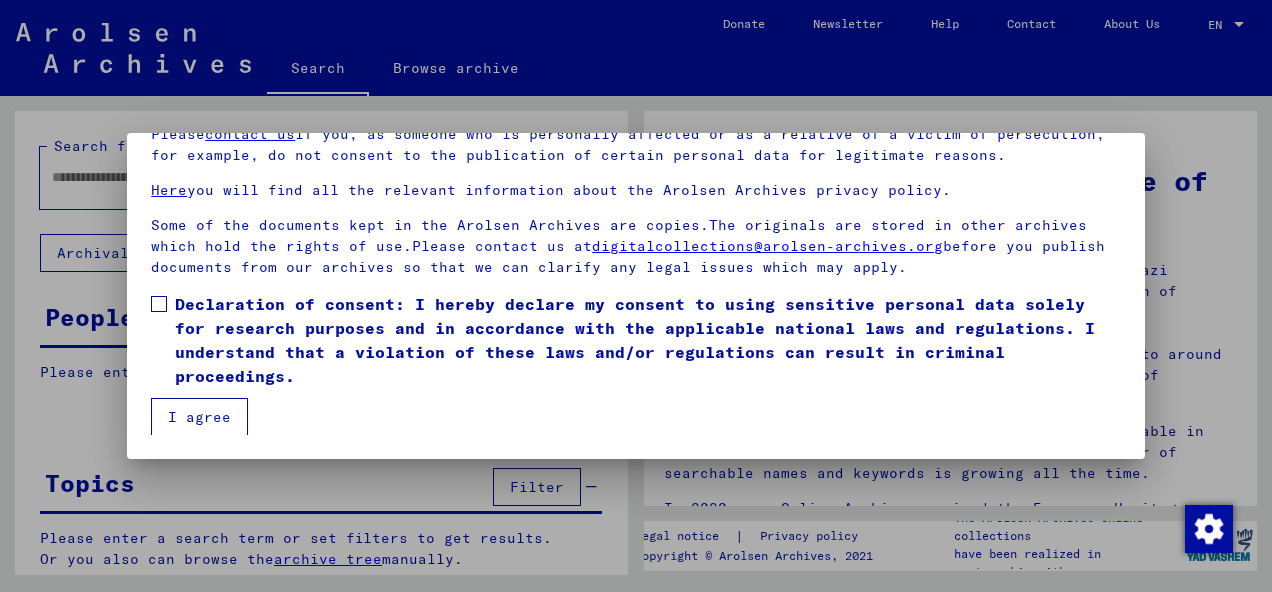 click on "I agree" at bounding box center [199, 417] 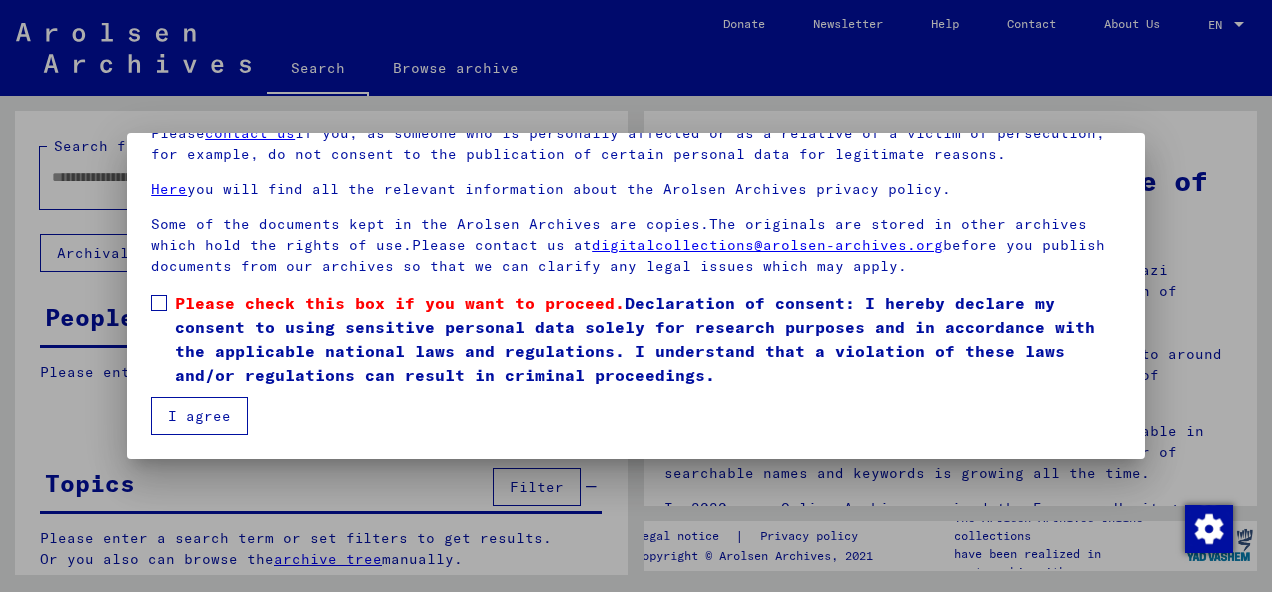 click at bounding box center [159, 303] 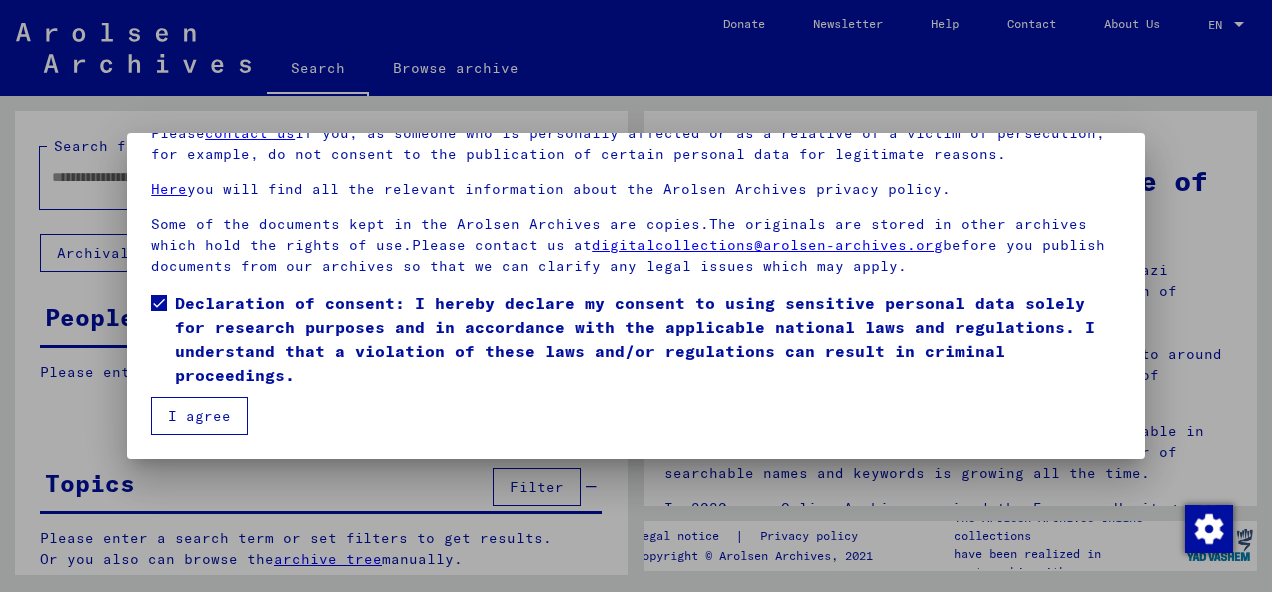 click on "I agree" at bounding box center [199, 416] 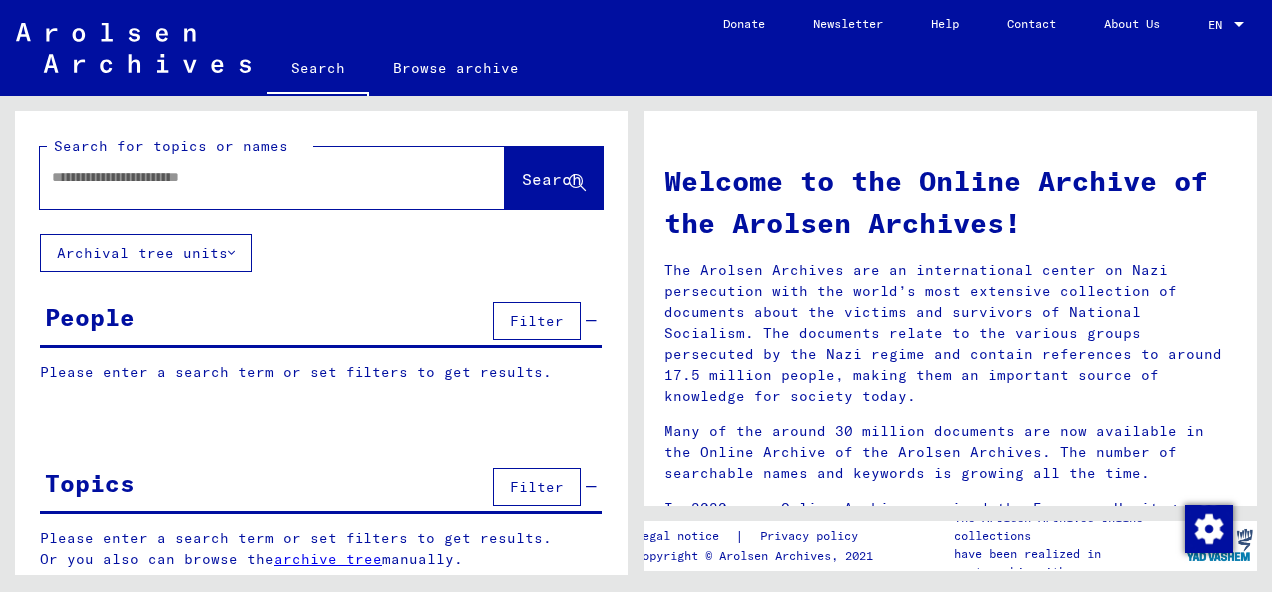 click at bounding box center (248, 177) 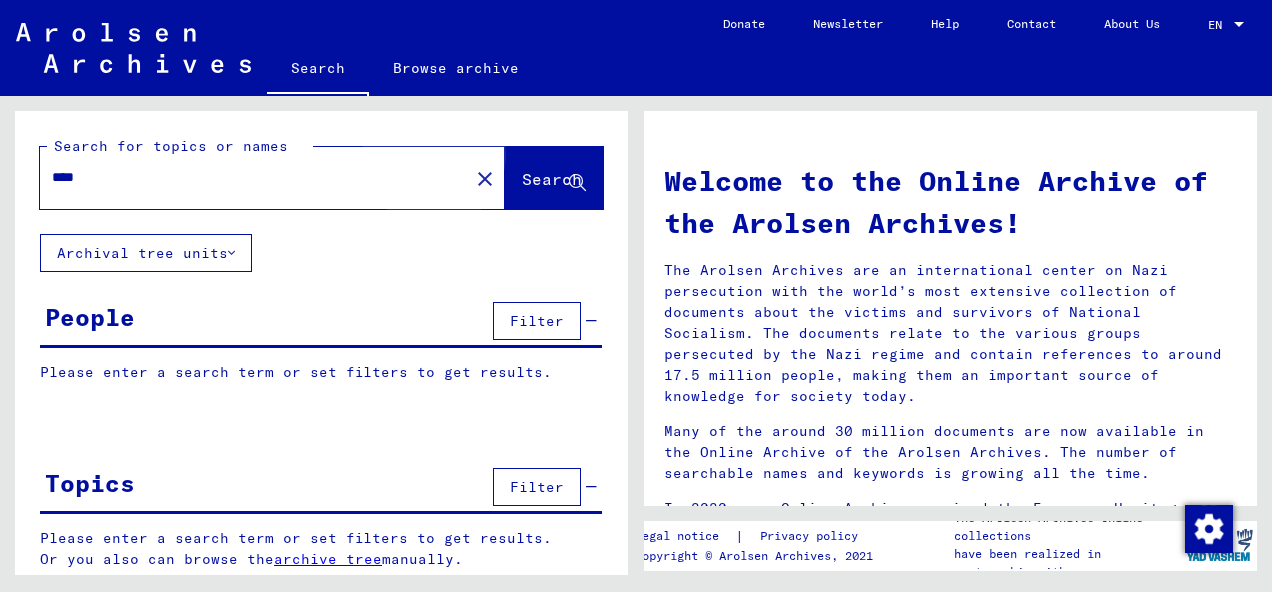 click on "Search" 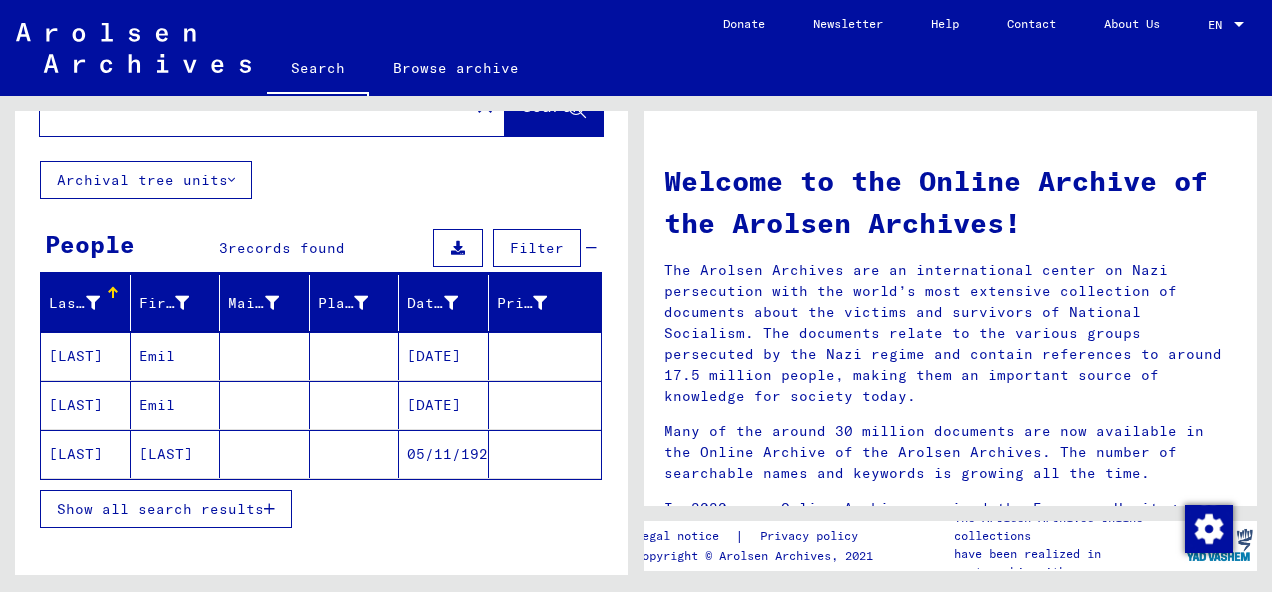 scroll, scrollTop: 25, scrollLeft: 0, axis: vertical 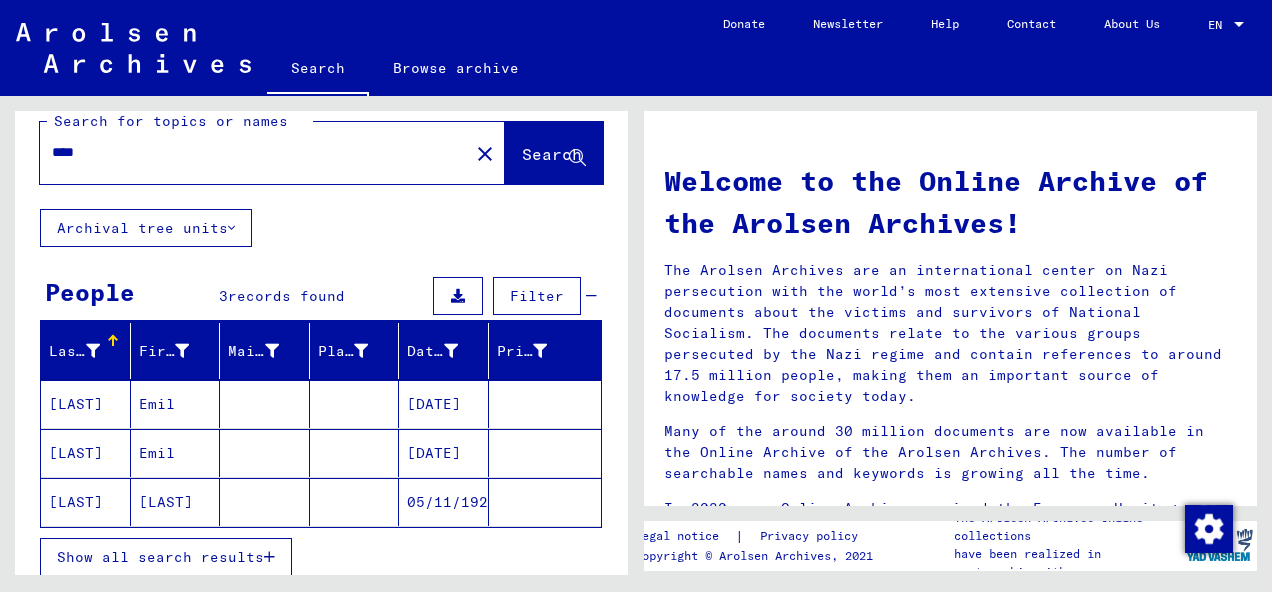 click on "[DATE]" at bounding box center (444, 453) 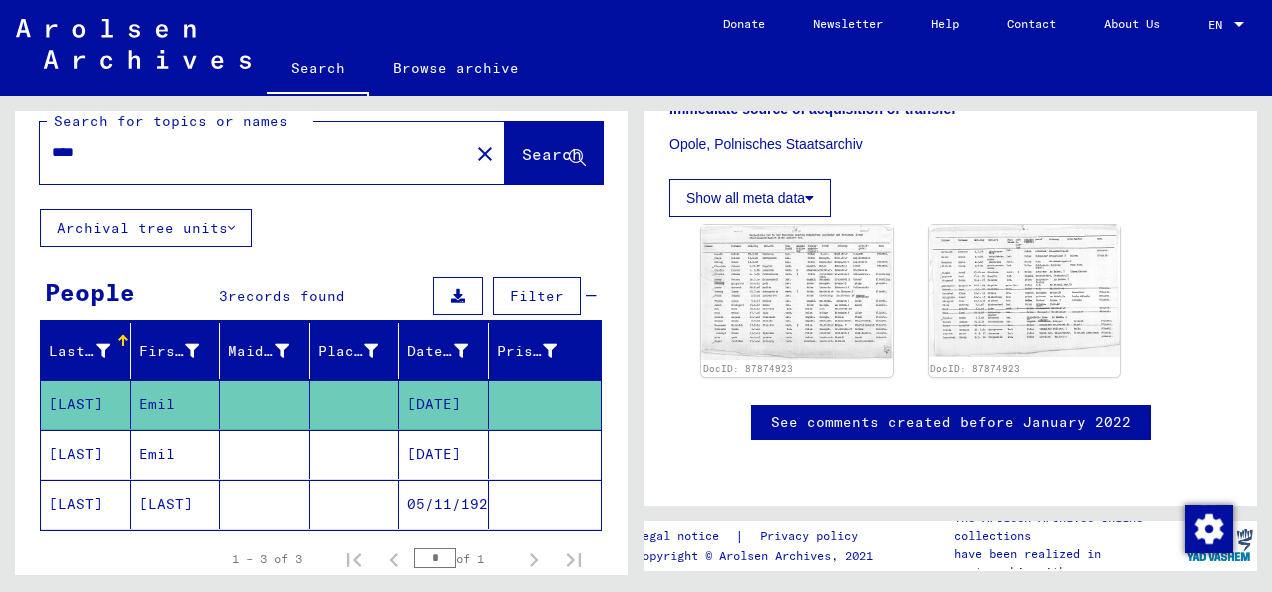 scroll, scrollTop: 1082, scrollLeft: 0, axis: vertical 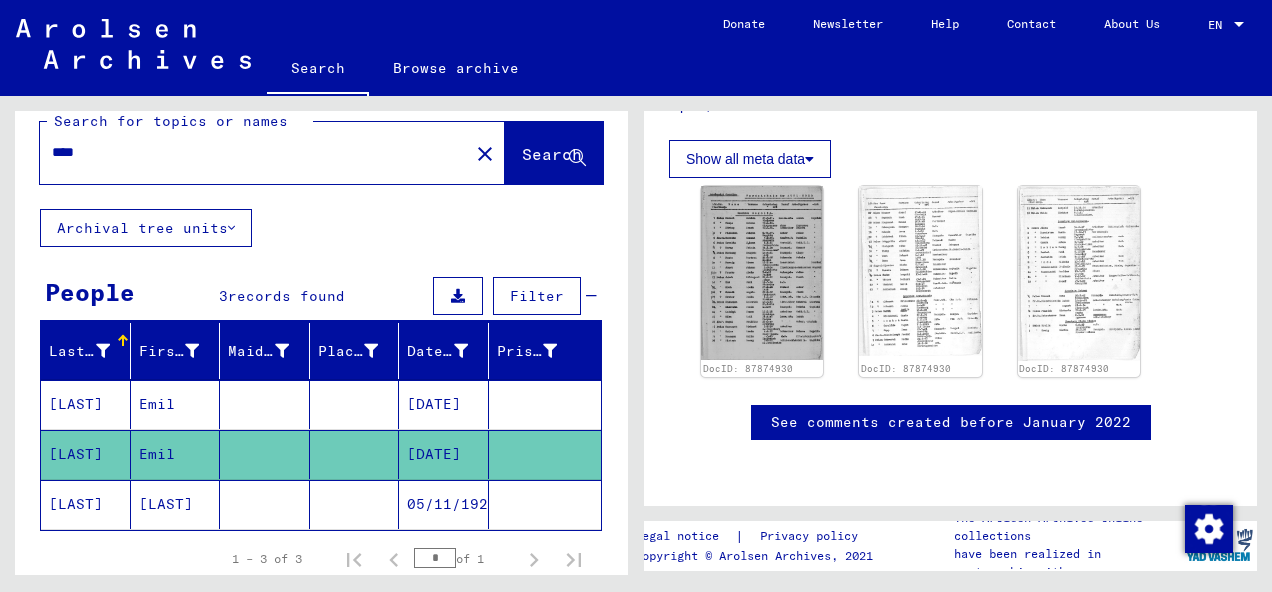 click on "05/11/1921" 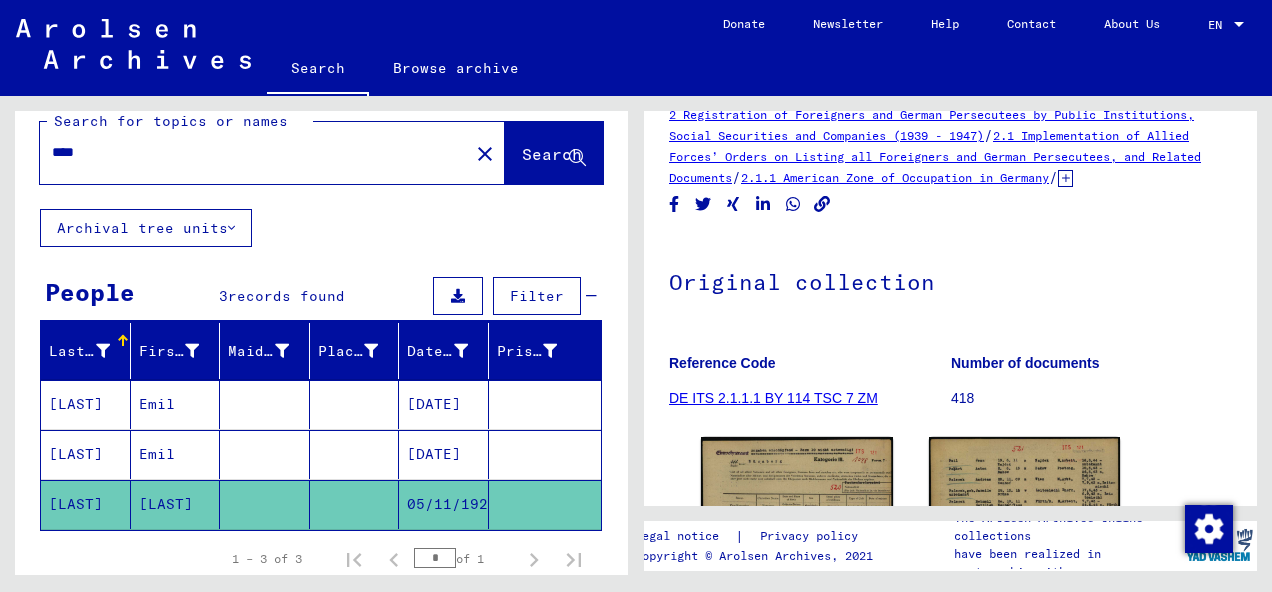 scroll, scrollTop: 0, scrollLeft: 0, axis: both 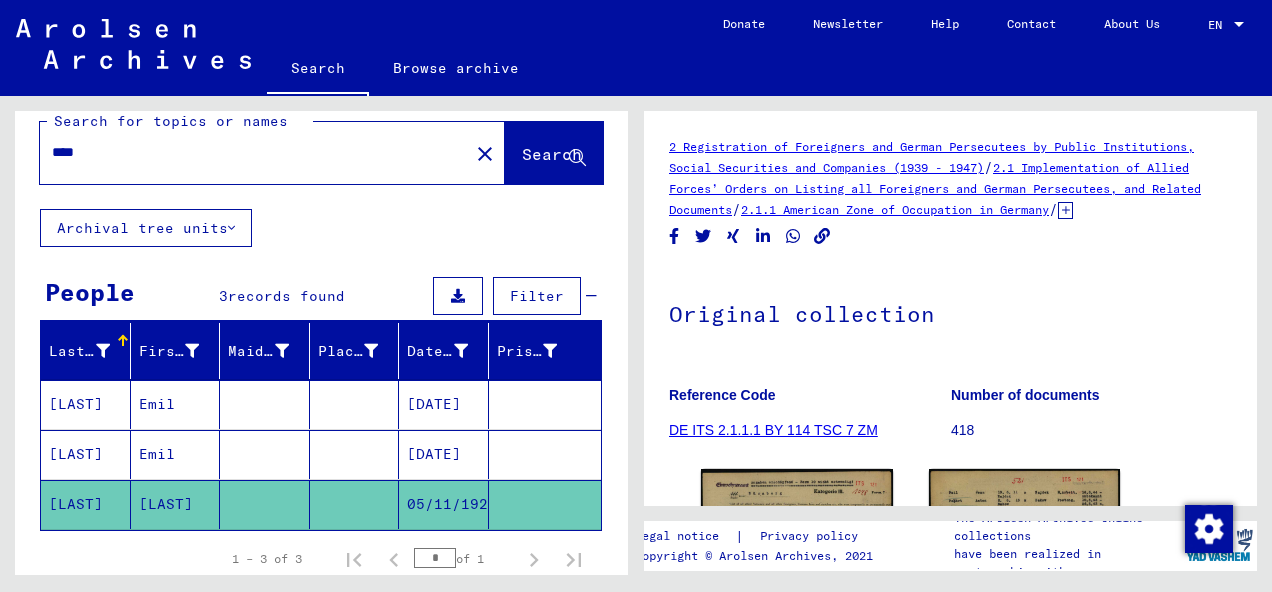 drag, startPoint x: 95, startPoint y: 154, endPoint x: 28, endPoint y: 196, distance: 79.07591 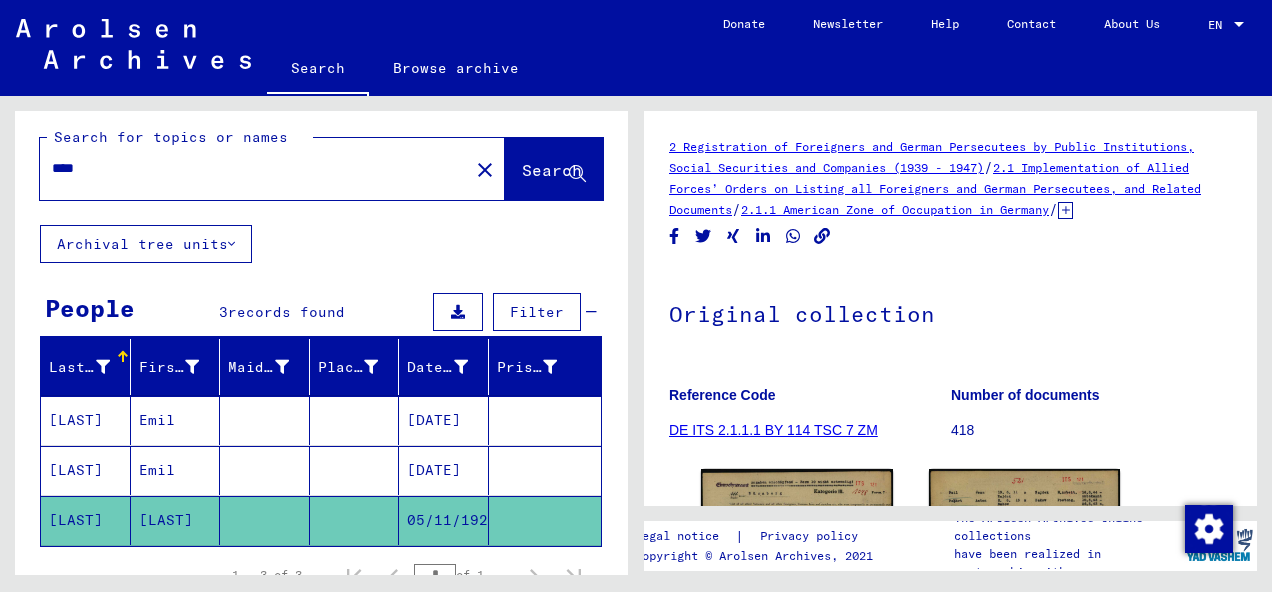scroll, scrollTop: 0, scrollLeft: 0, axis: both 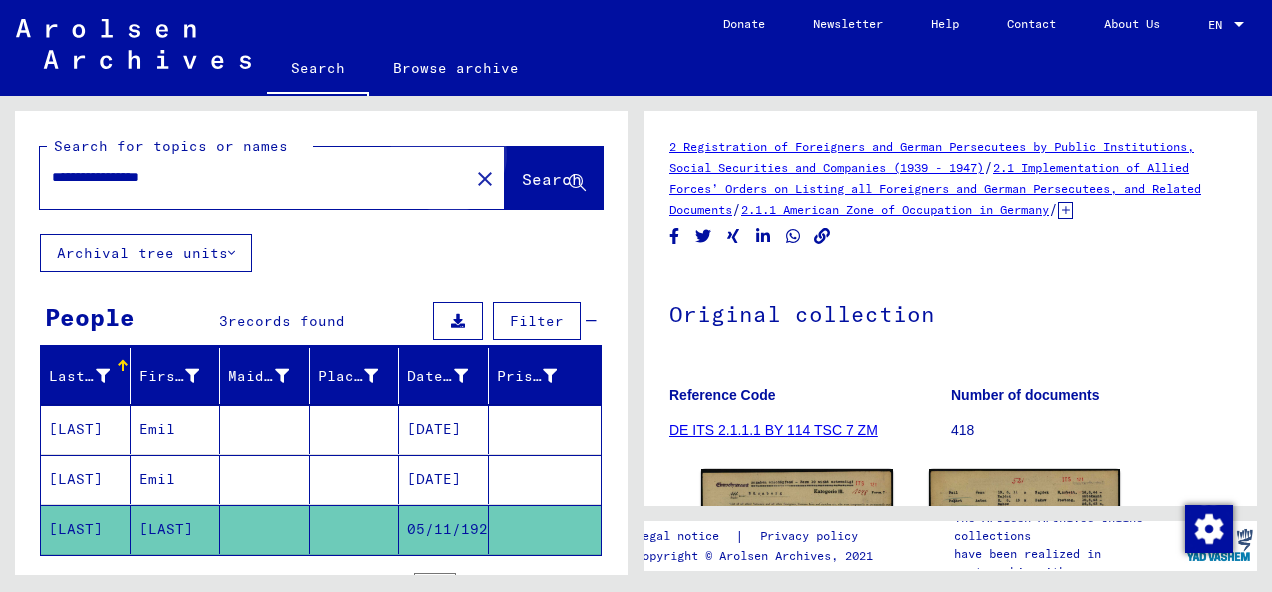 click on "Search" 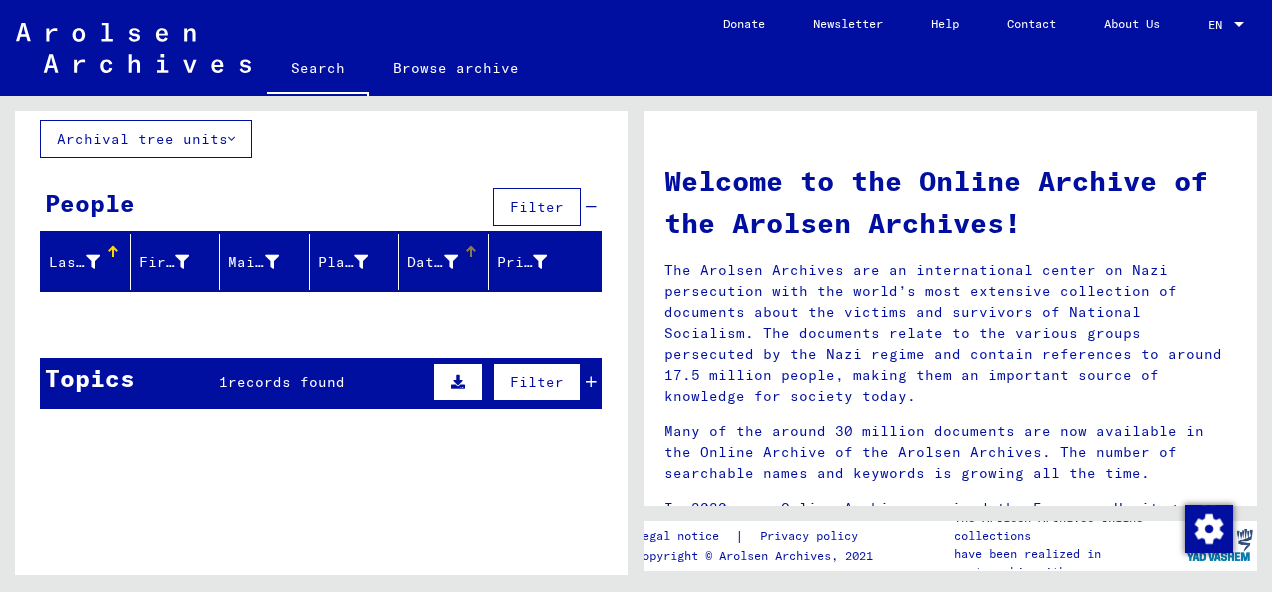 scroll, scrollTop: 0, scrollLeft: 0, axis: both 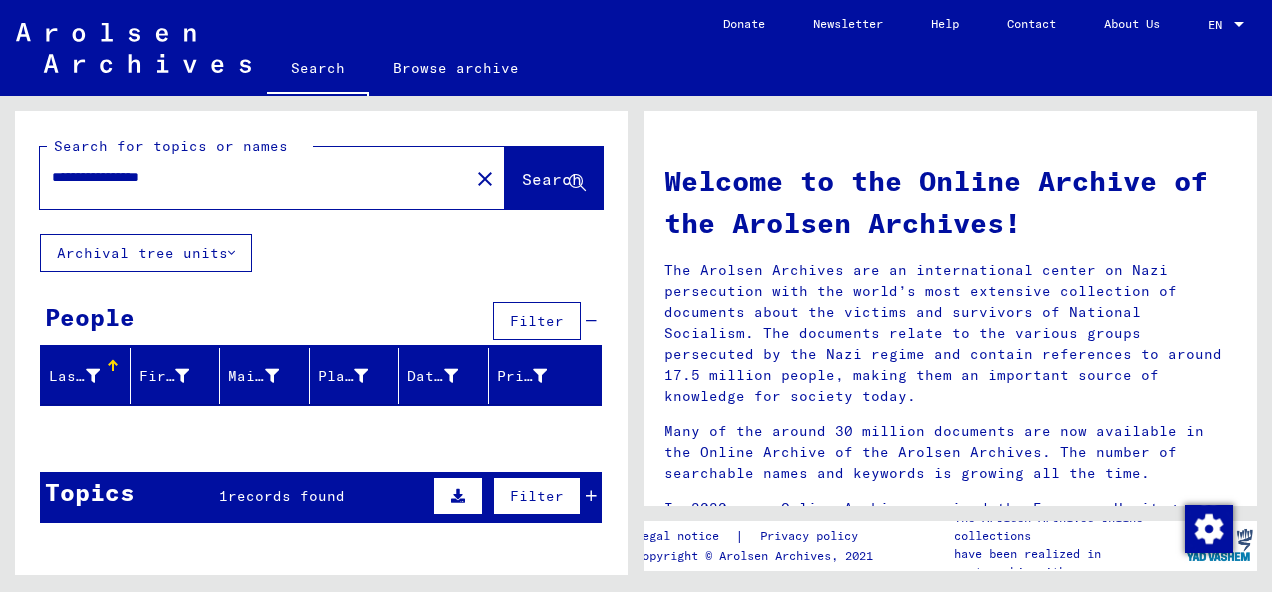 drag, startPoint x: 147, startPoint y: 177, endPoint x: 281, endPoint y: 191, distance: 134.72935 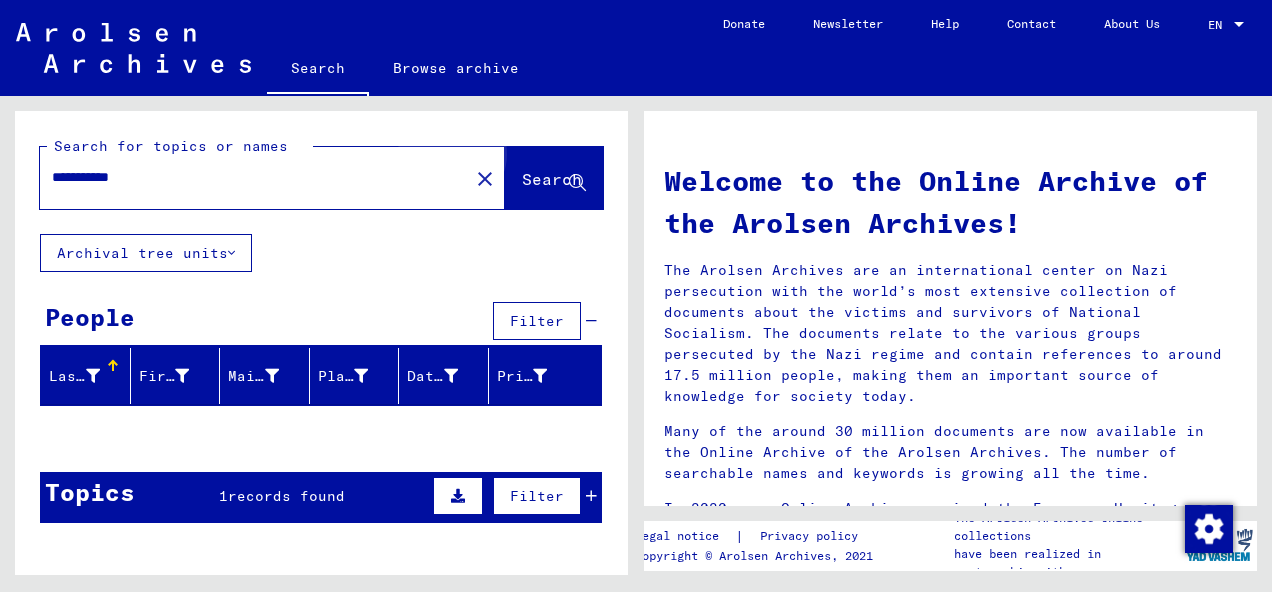 click on "Search" 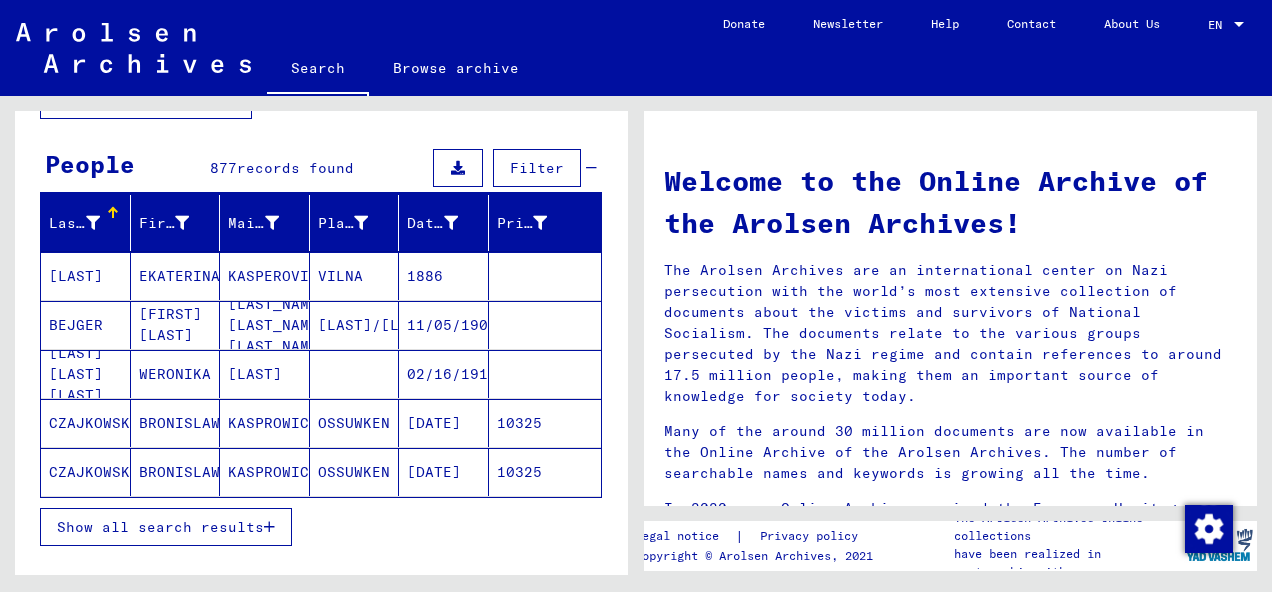 scroll, scrollTop: 0, scrollLeft: 0, axis: both 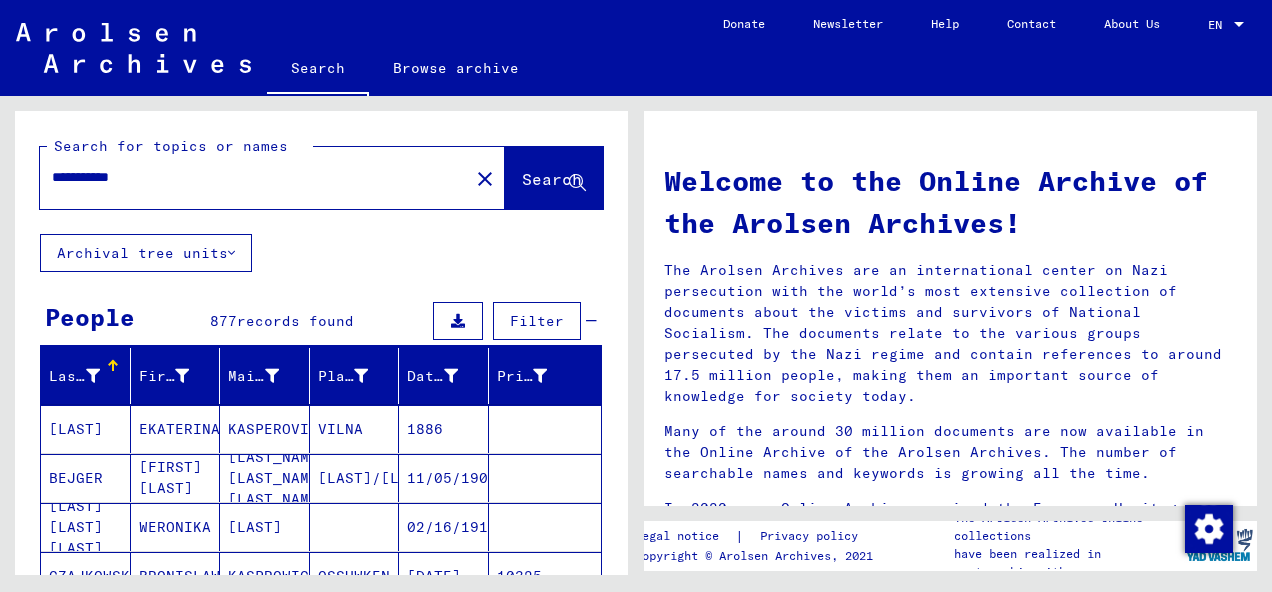 drag, startPoint x: 138, startPoint y: 179, endPoint x: 32, endPoint y: 179, distance: 106 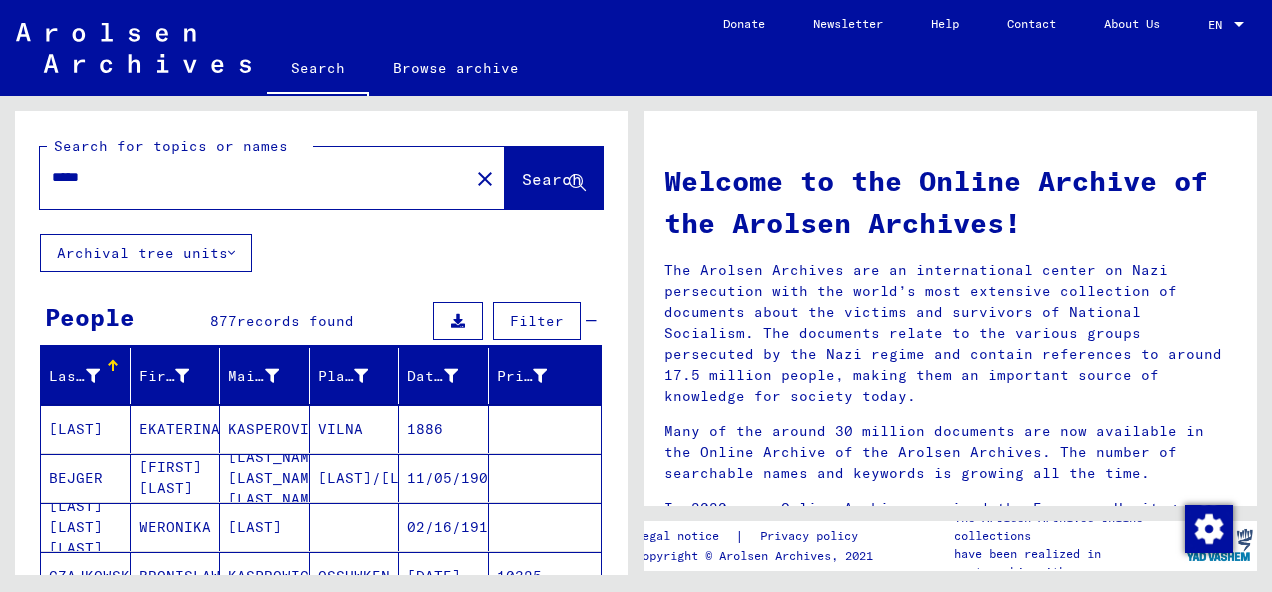 type on "****" 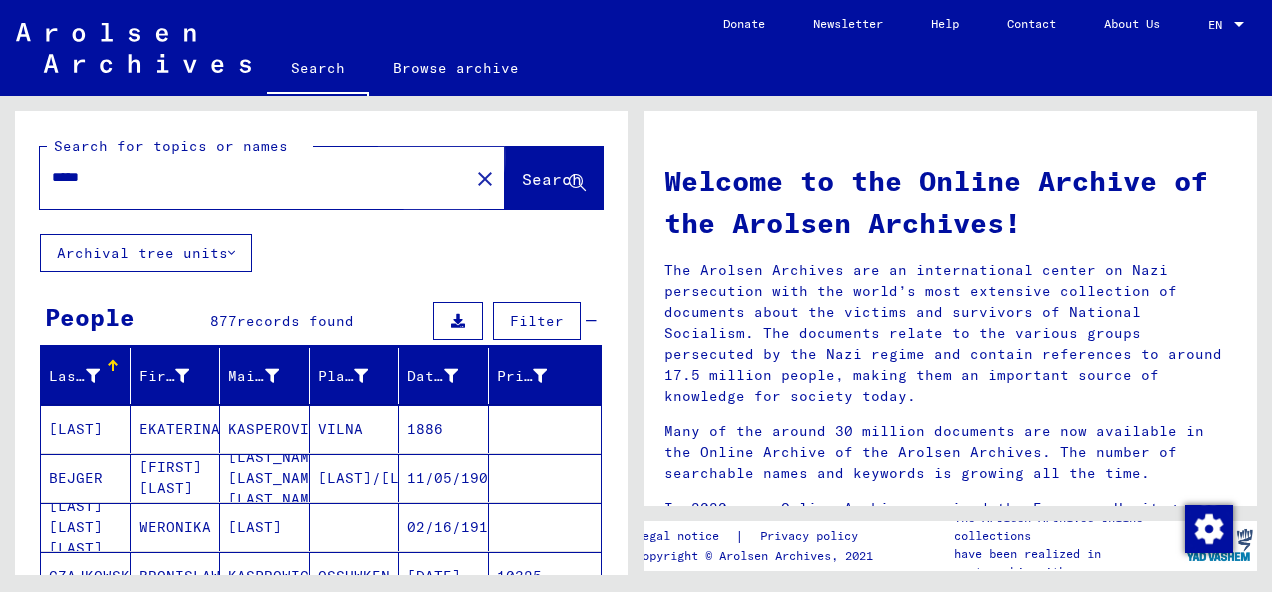 click on "Search" 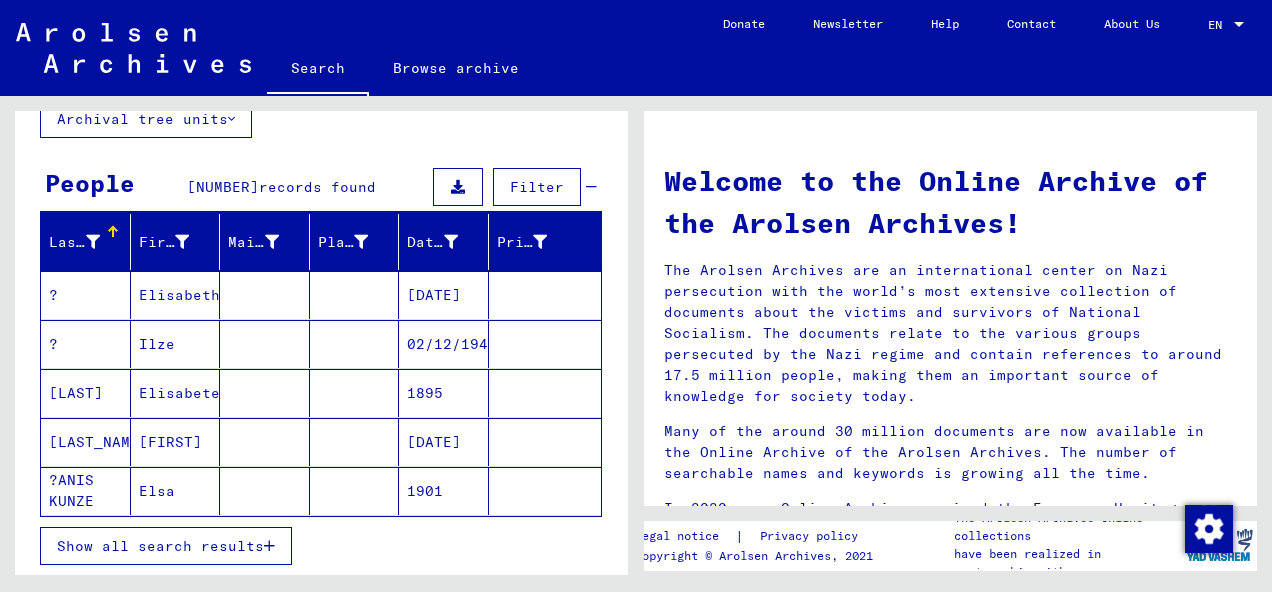 scroll, scrollTop: 133, scrollLeft: 0, axis: vertical 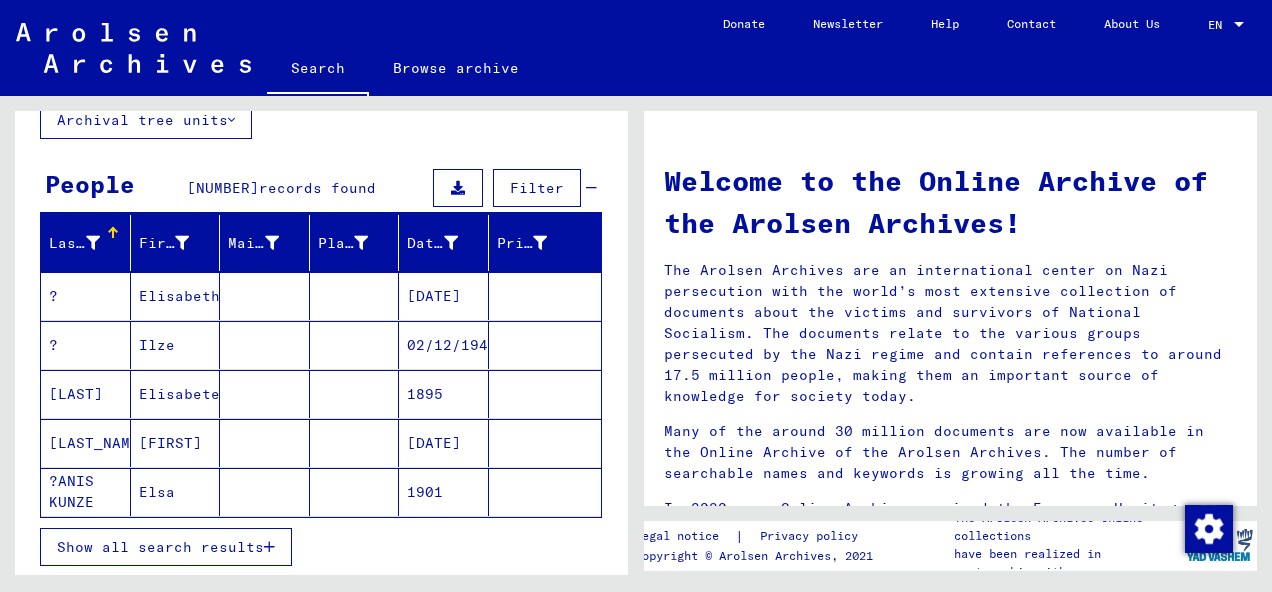 click on "[DATE]" at bounding box center [444, 345] 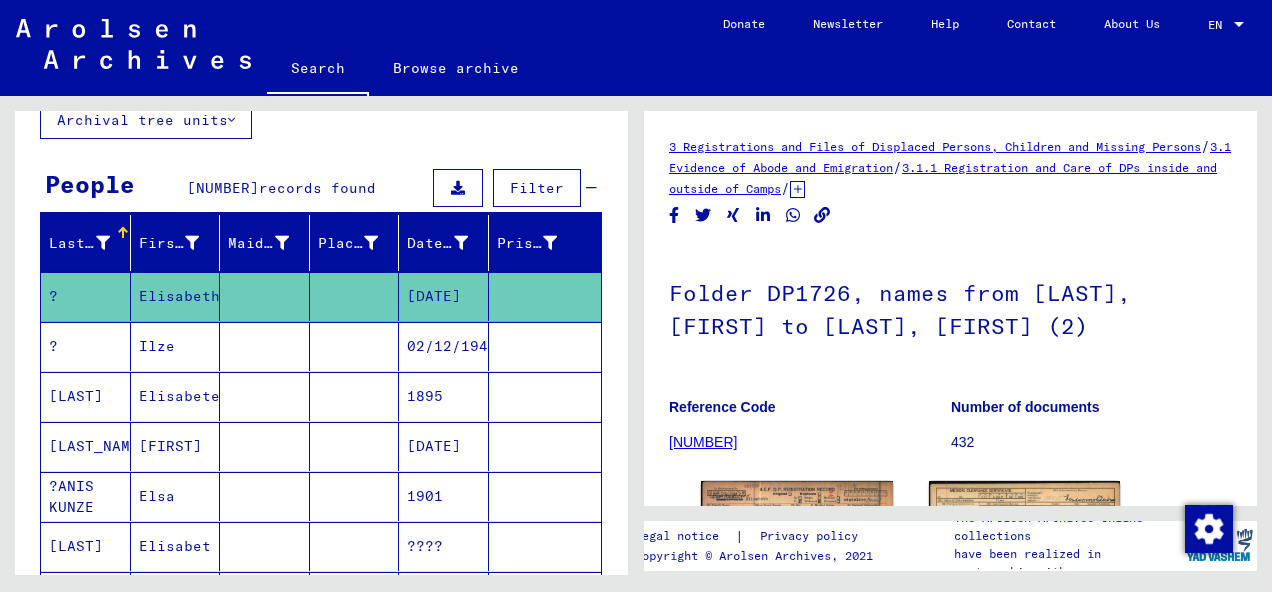 scroll, scrollTop: 0, scrollLeft: 0, axis: both 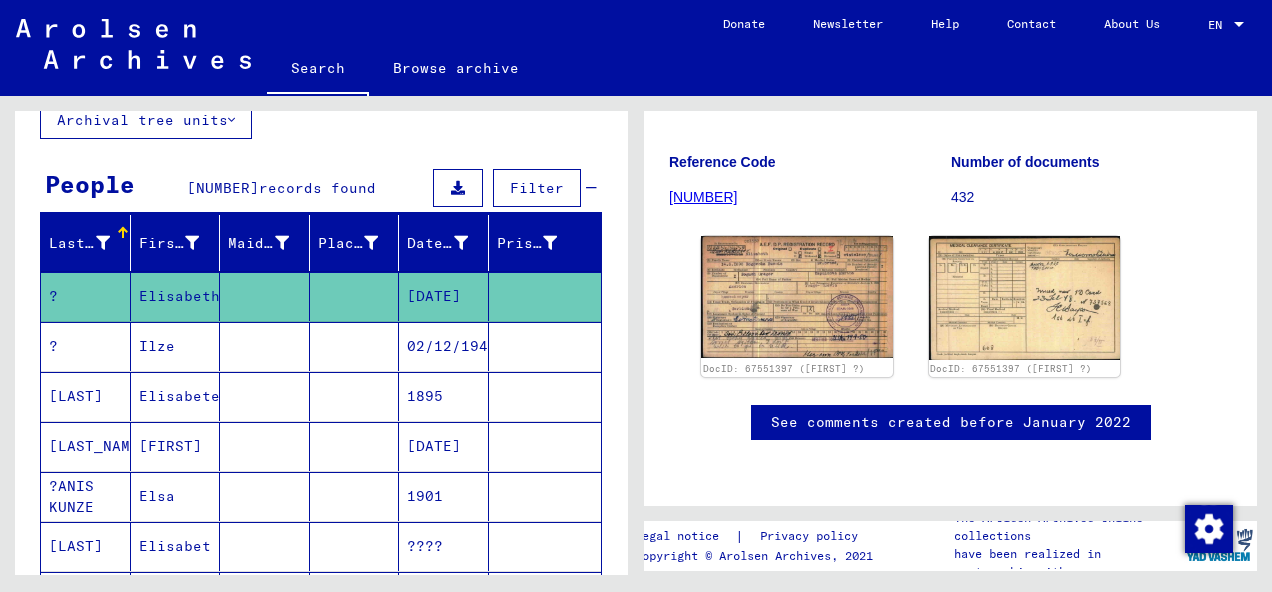 click on "02/12/1946" at bounding box center [444, 396] 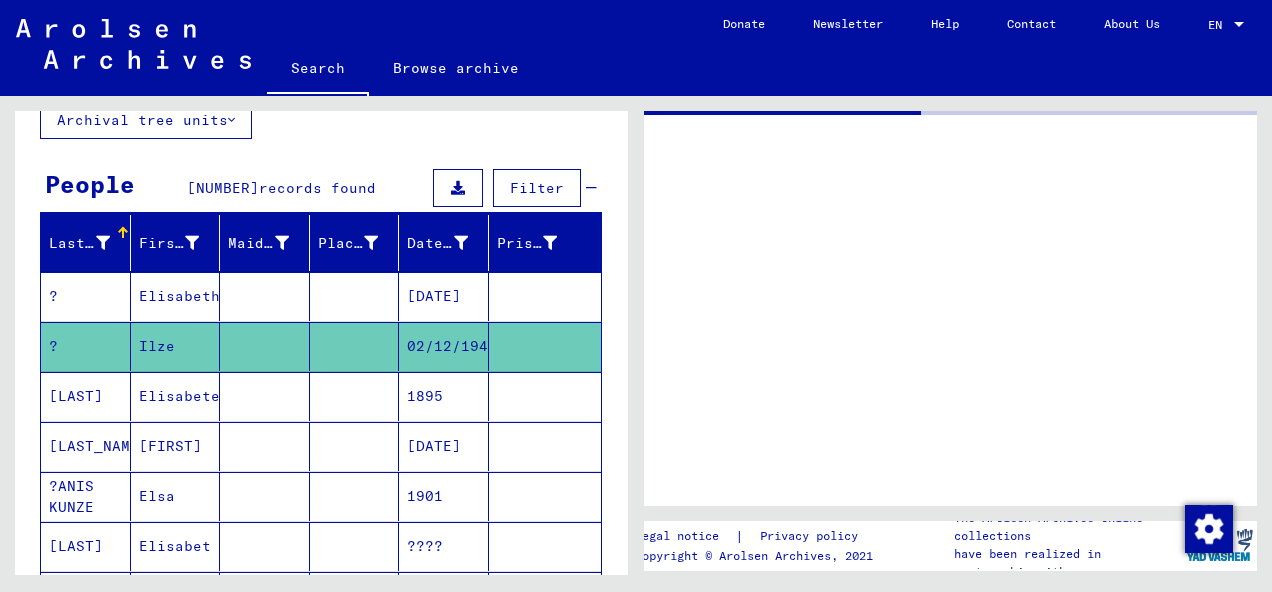 scroll, scrollTop: 0, scrollLeft: 0, axis: both 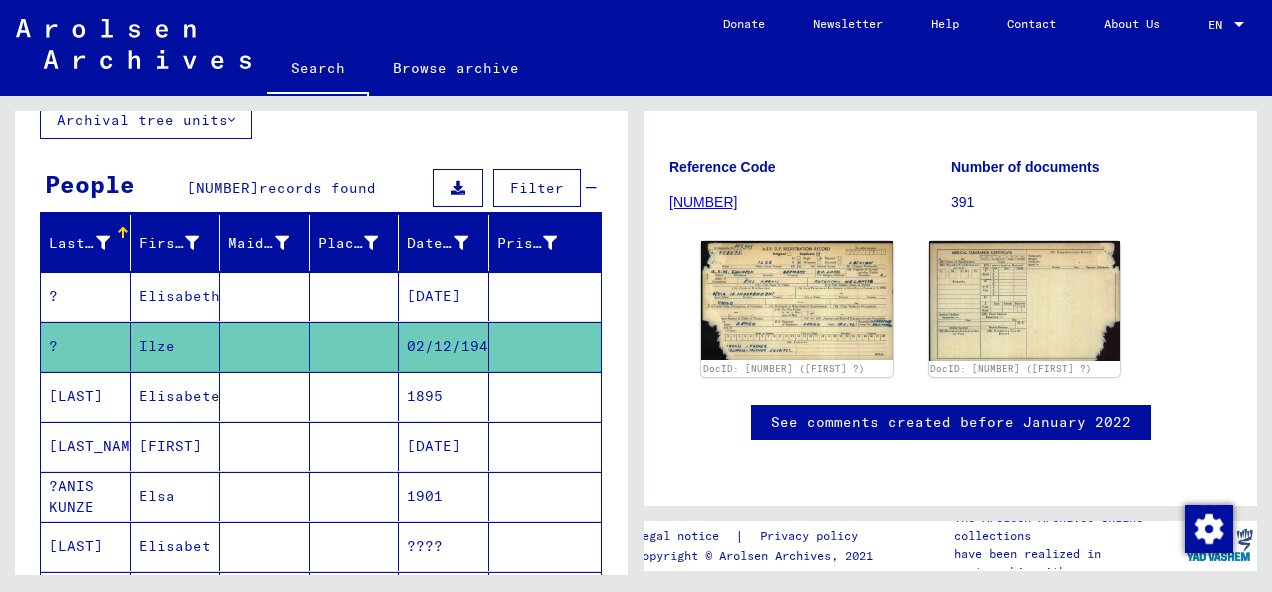 click on "1895" at bounding box center [444, 446] 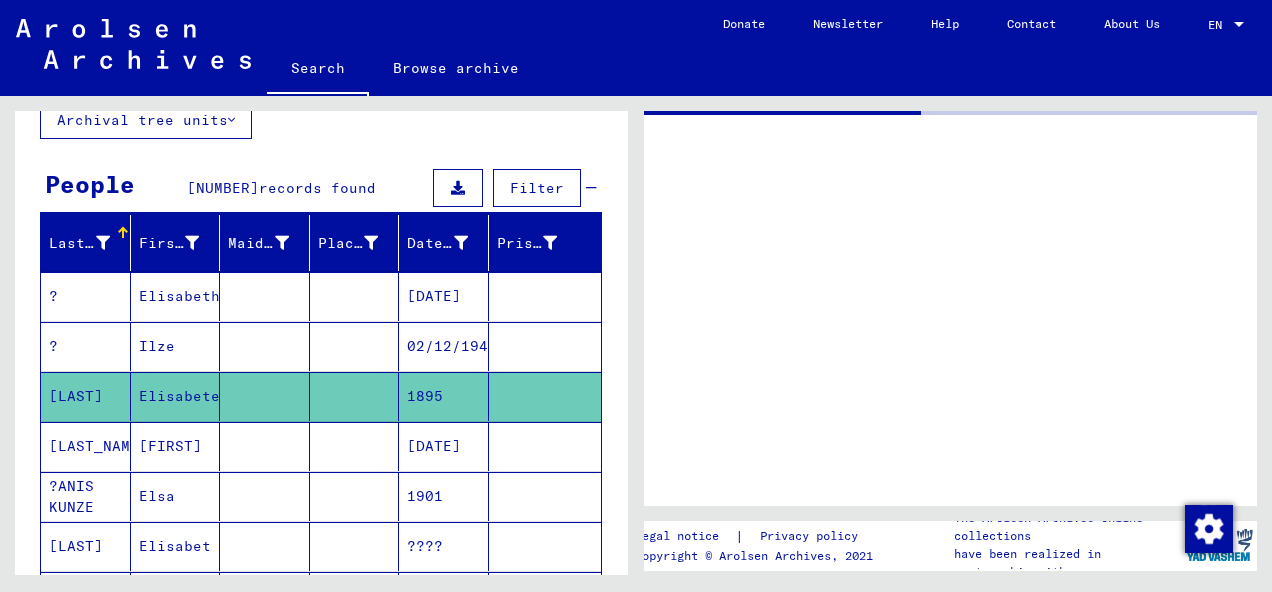 scroll, scrollTop: 0, scrollLeft: 0, axis: both 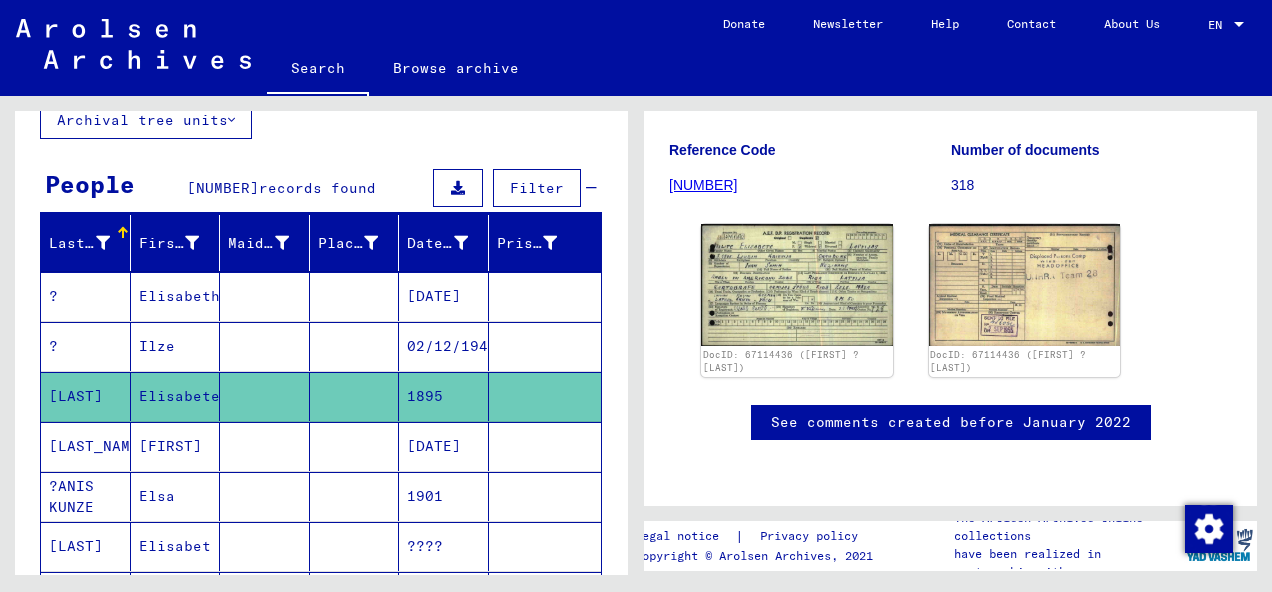 click on "[DATE]" at bounding box center [444, 496] 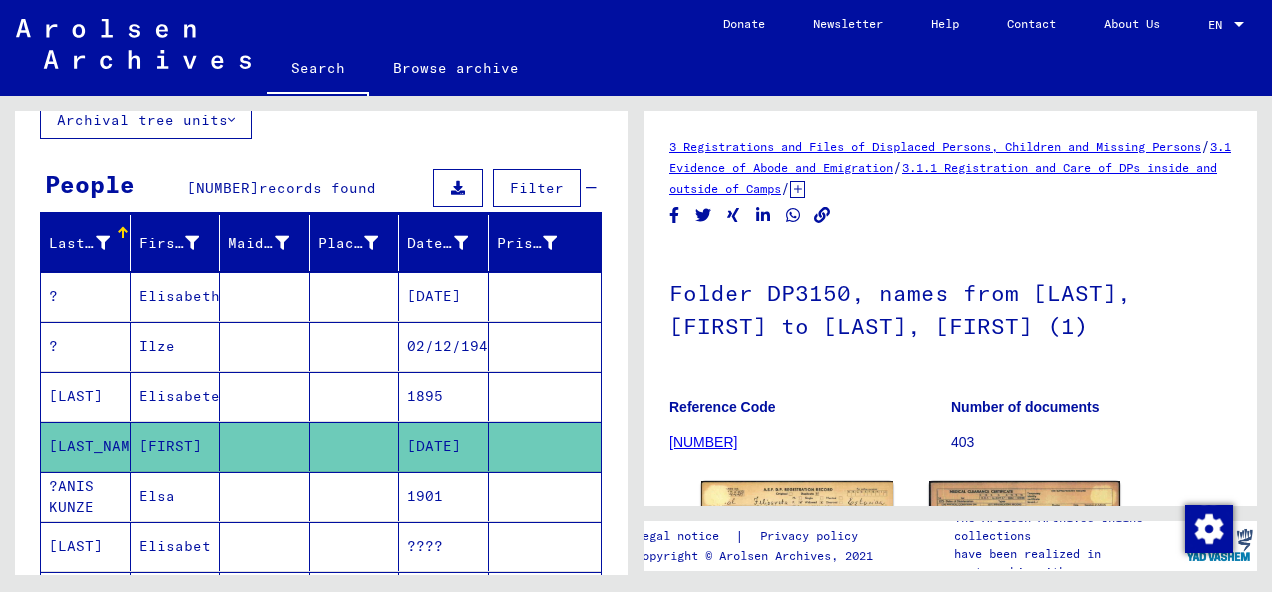 scroll, scrollTop: 0, scrollLeft: 0, axis: both 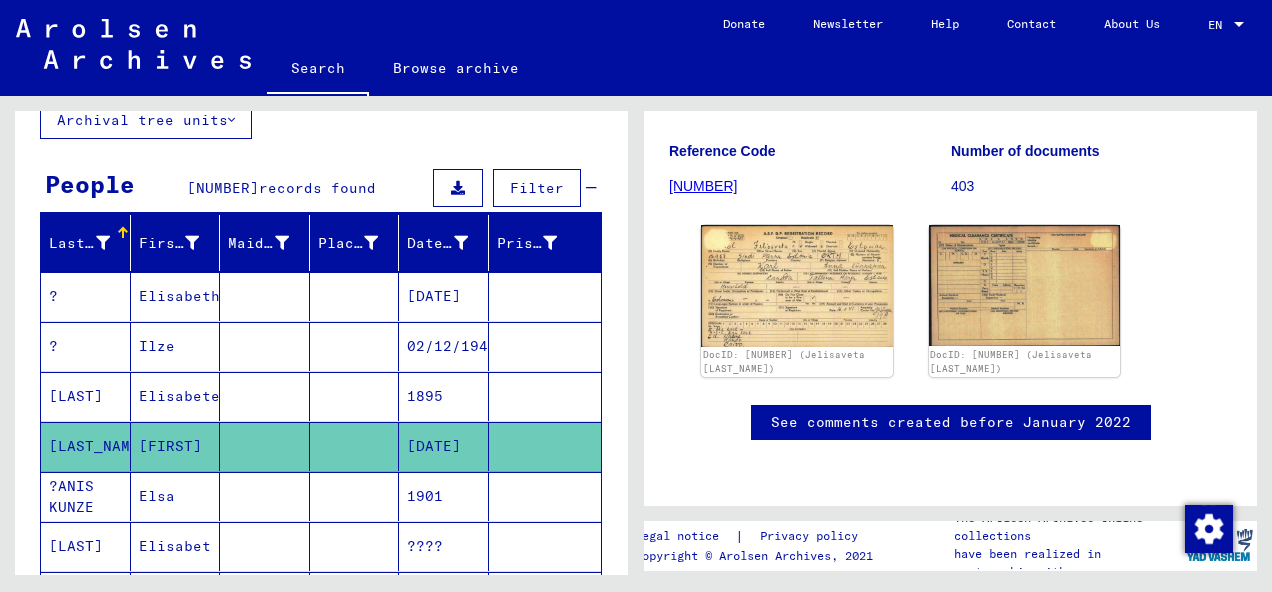 click on "1901" at bounding box center (444, 546) 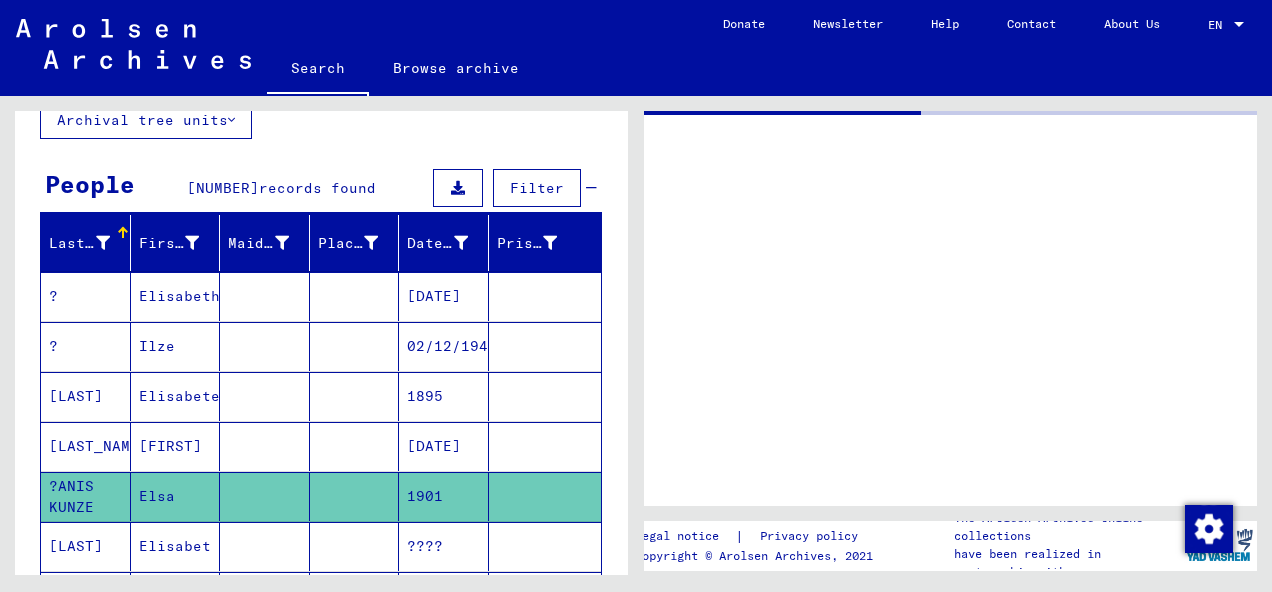 scroll, scrollTop: 0, scrollLeft: 0, axis: both 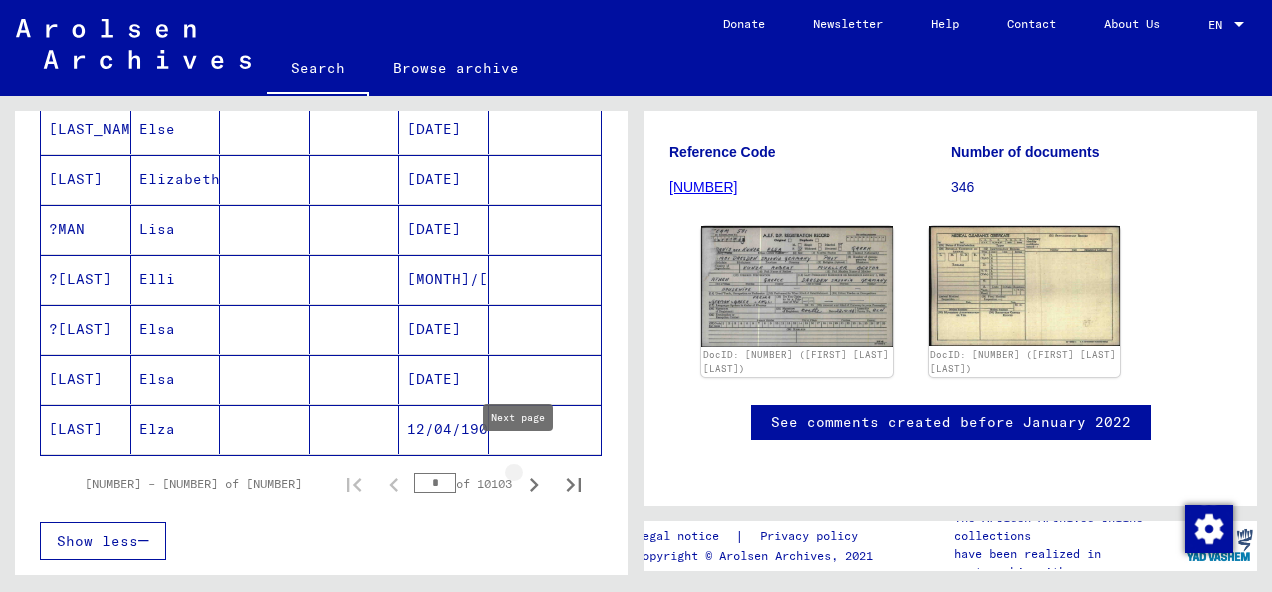 click 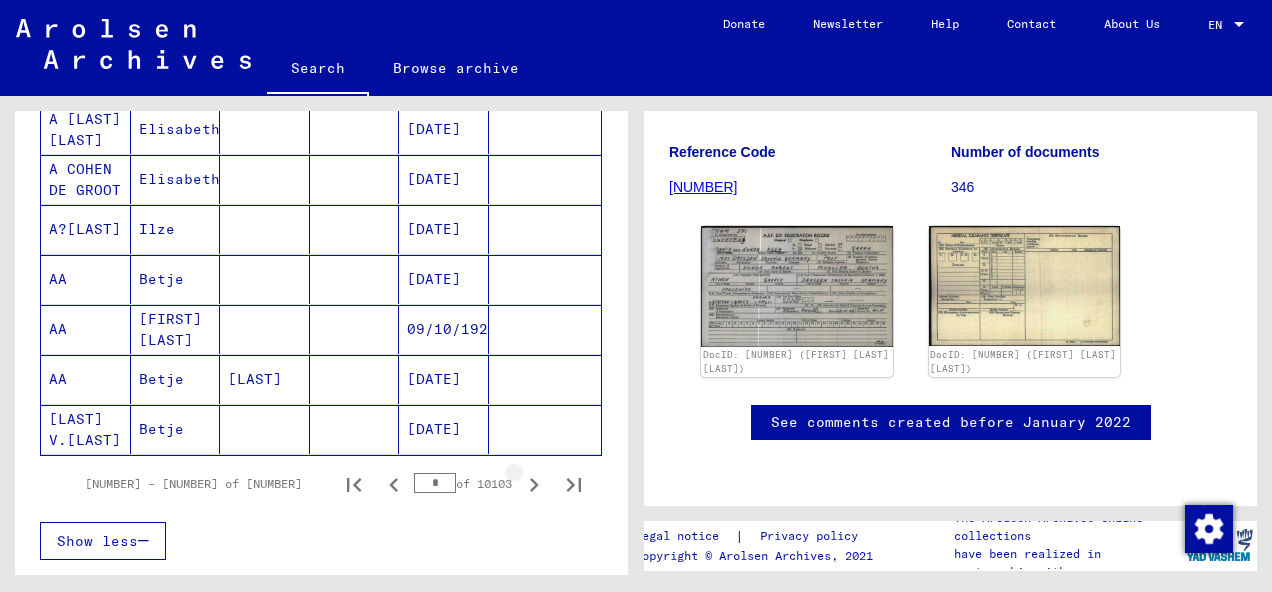 click 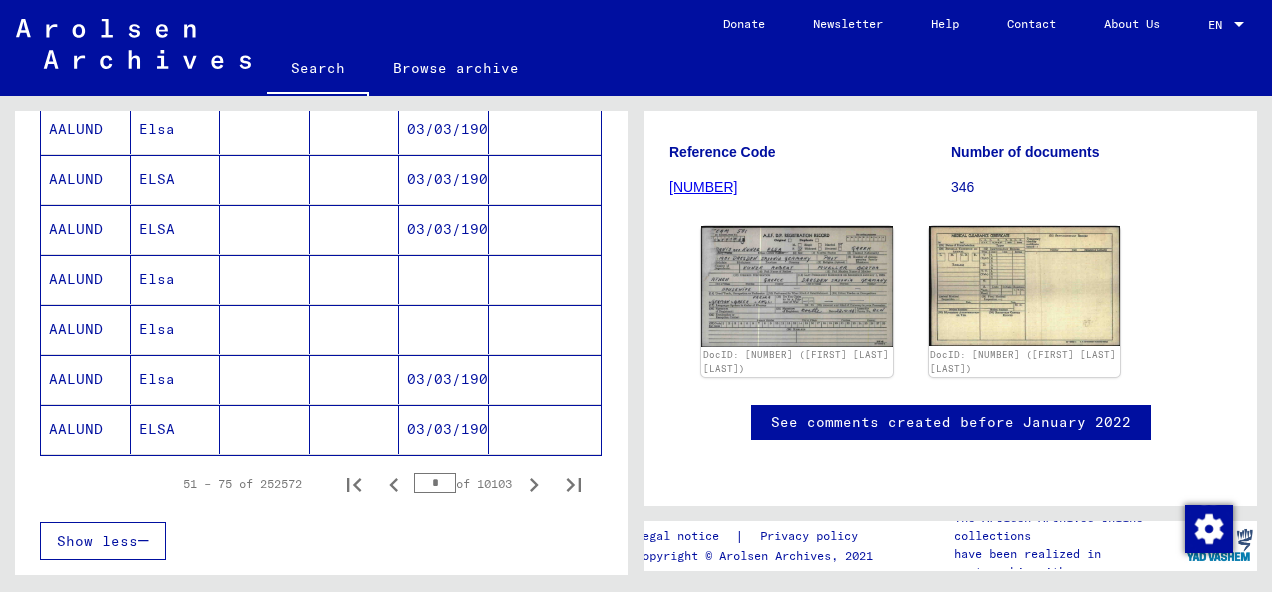 click 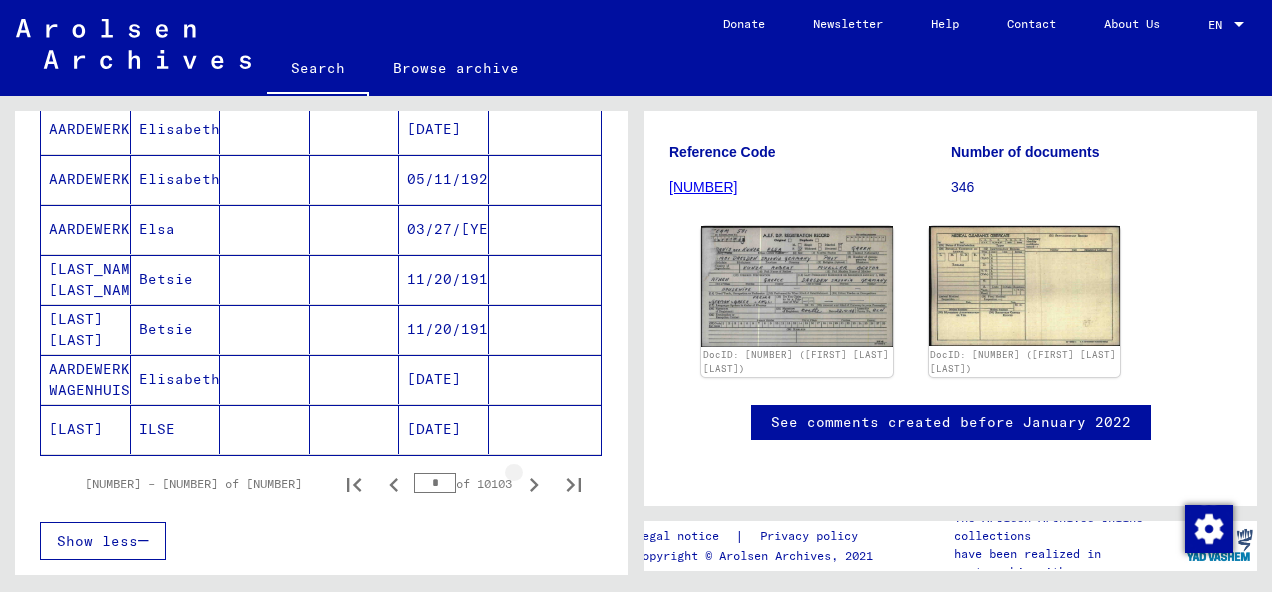 click 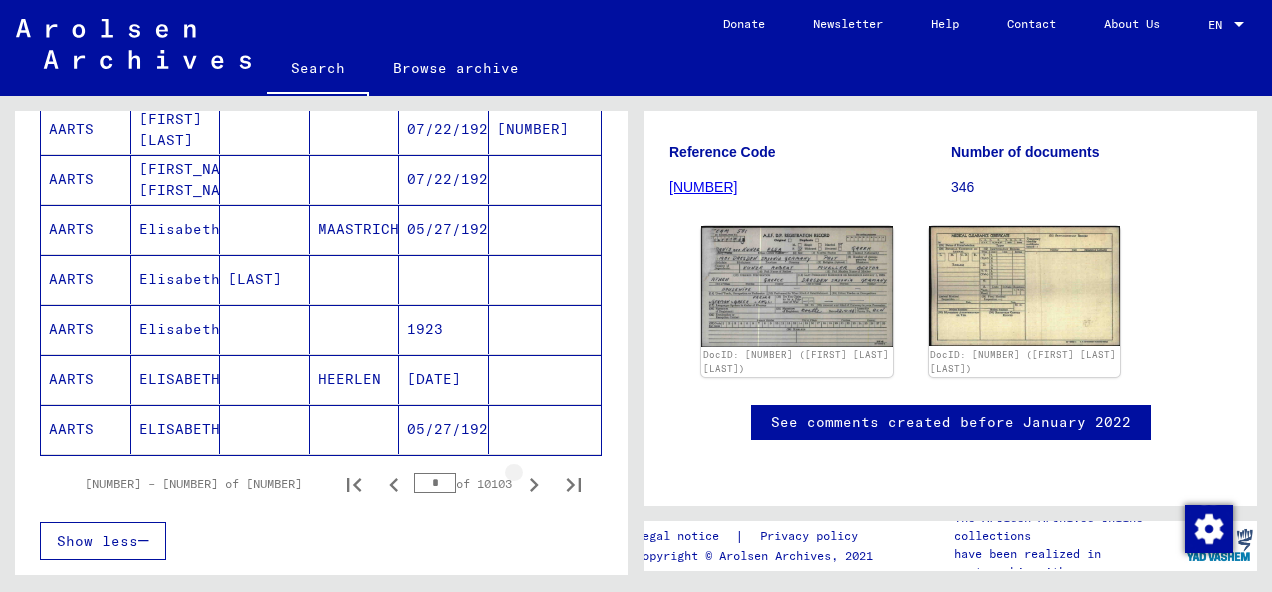 click 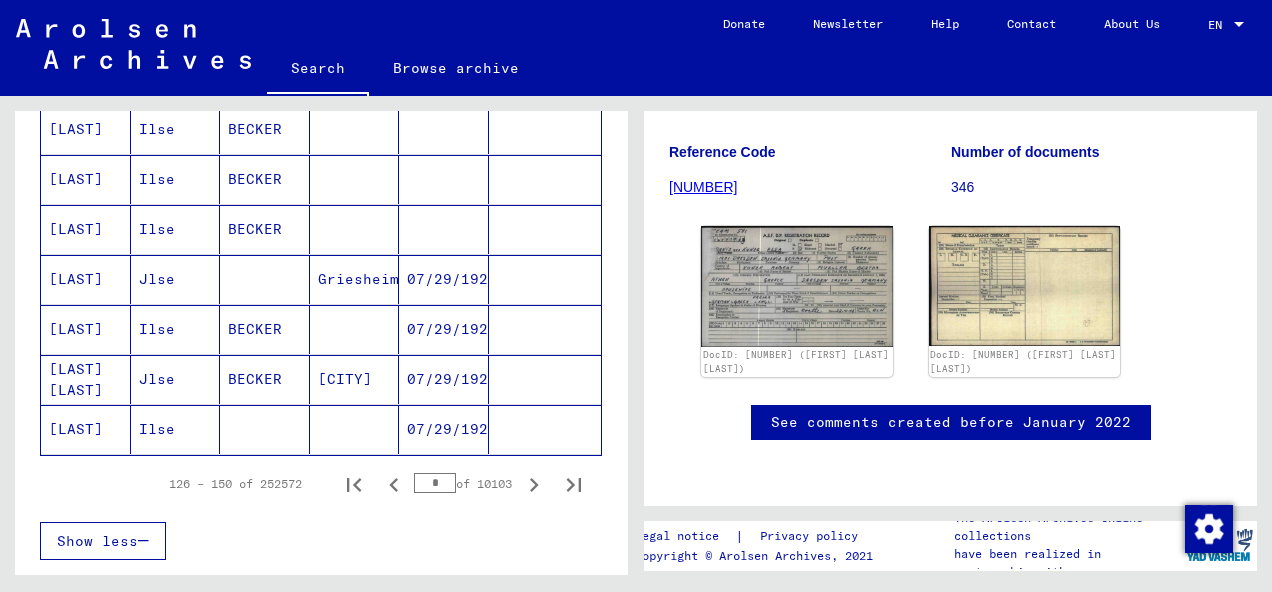 click 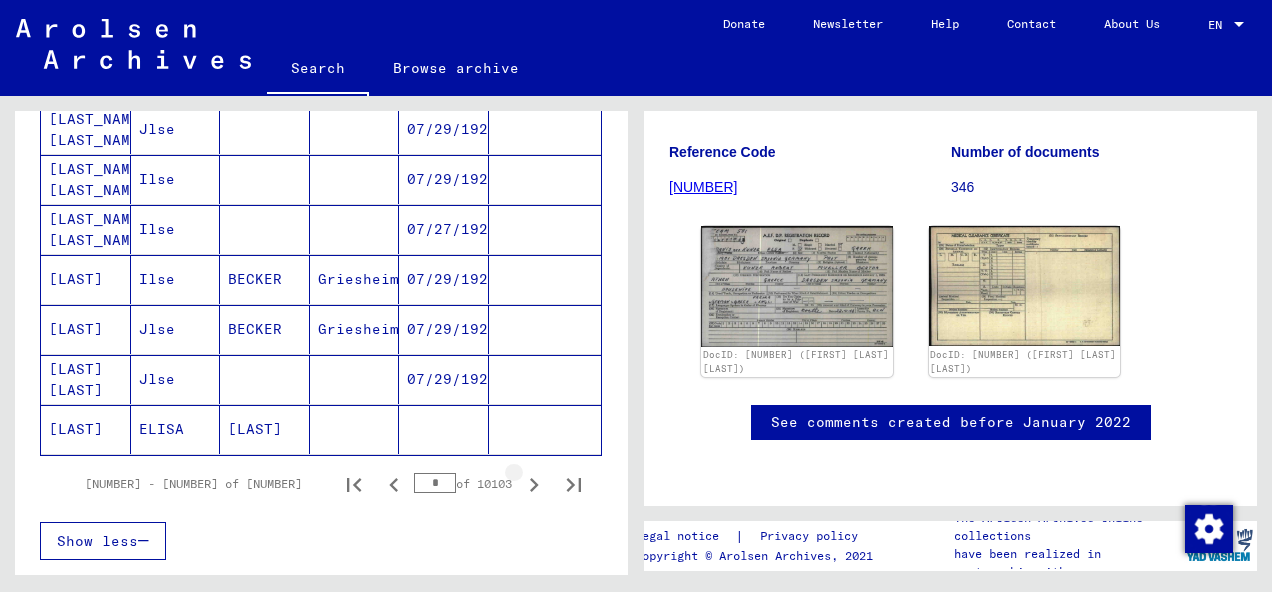 click 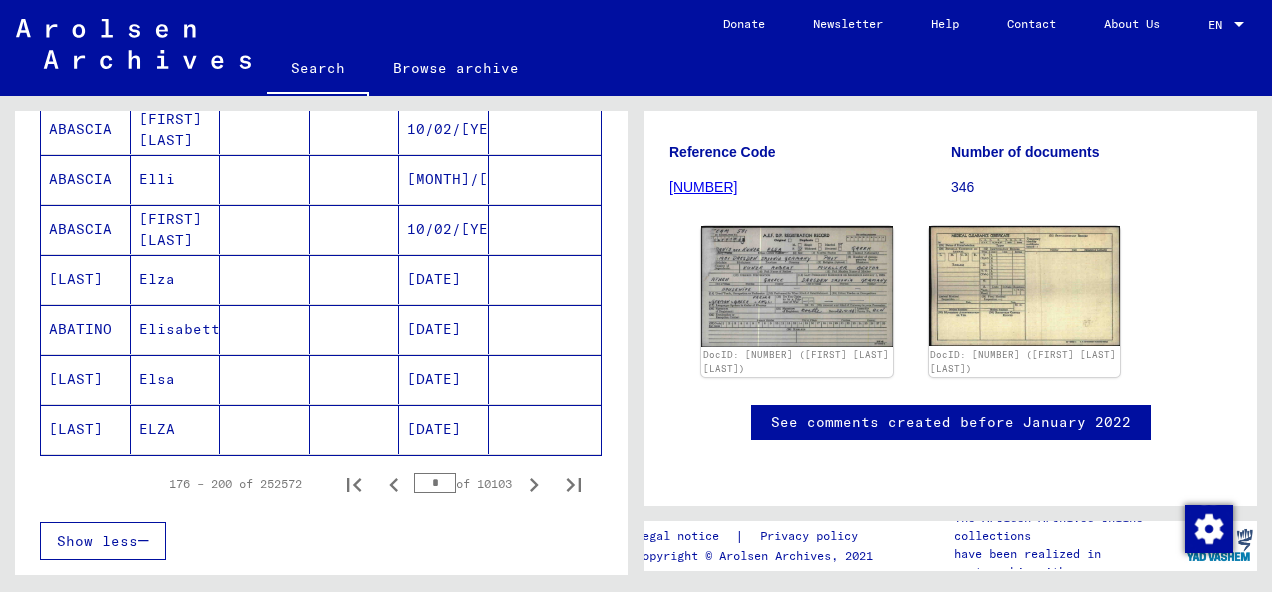 click 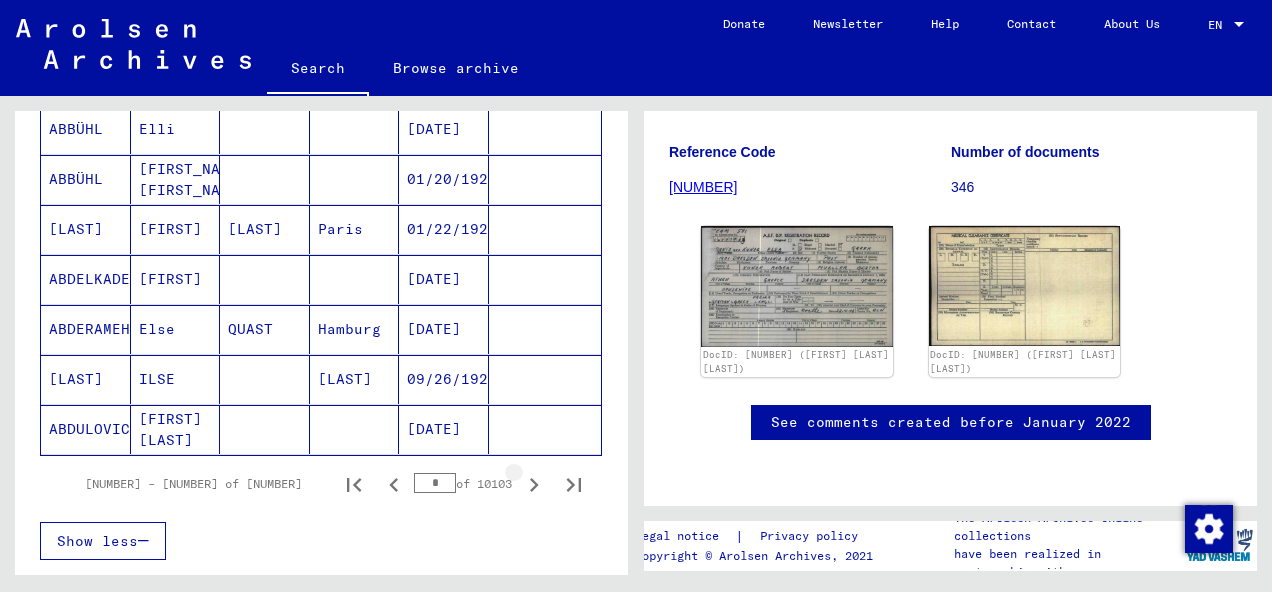 click 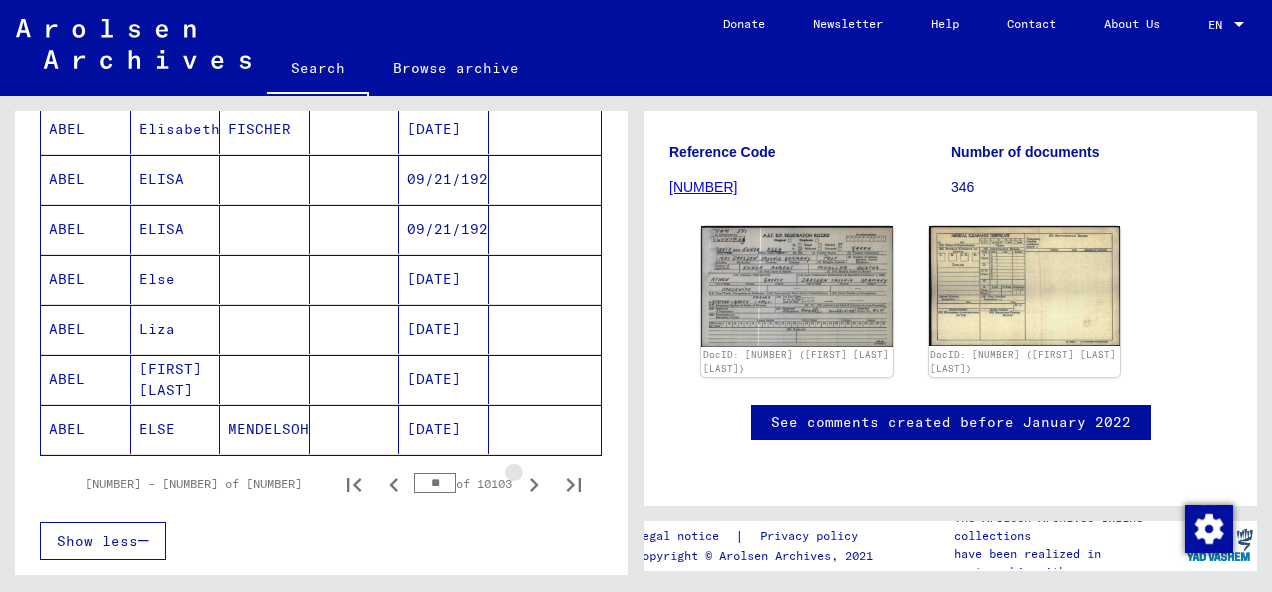 click 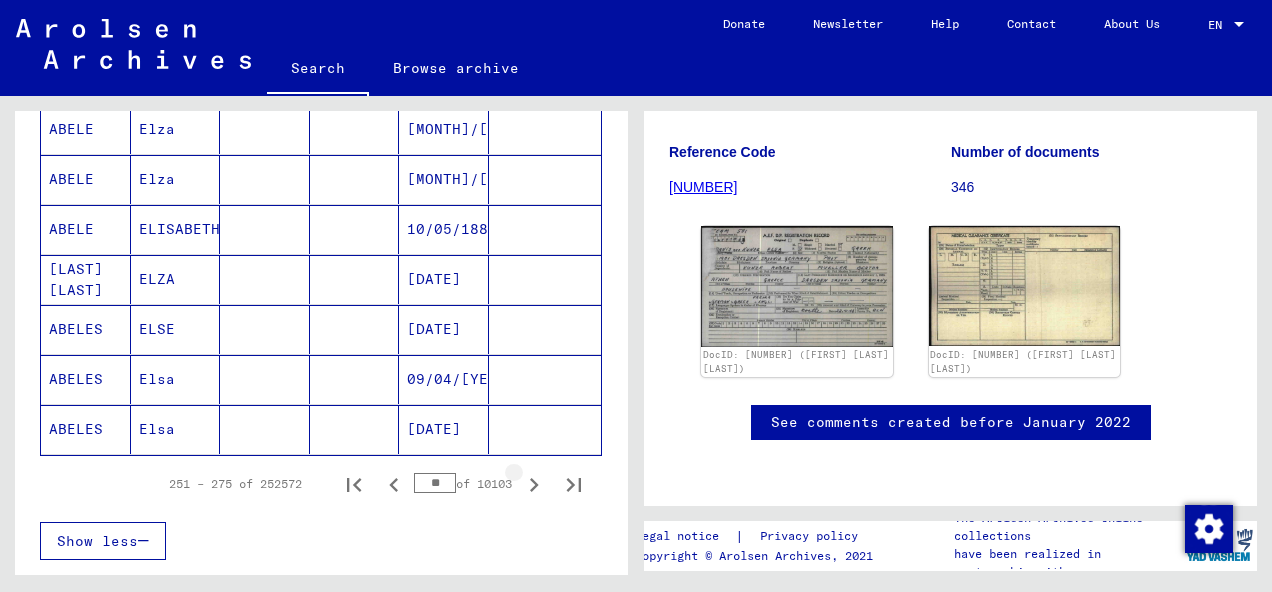 click 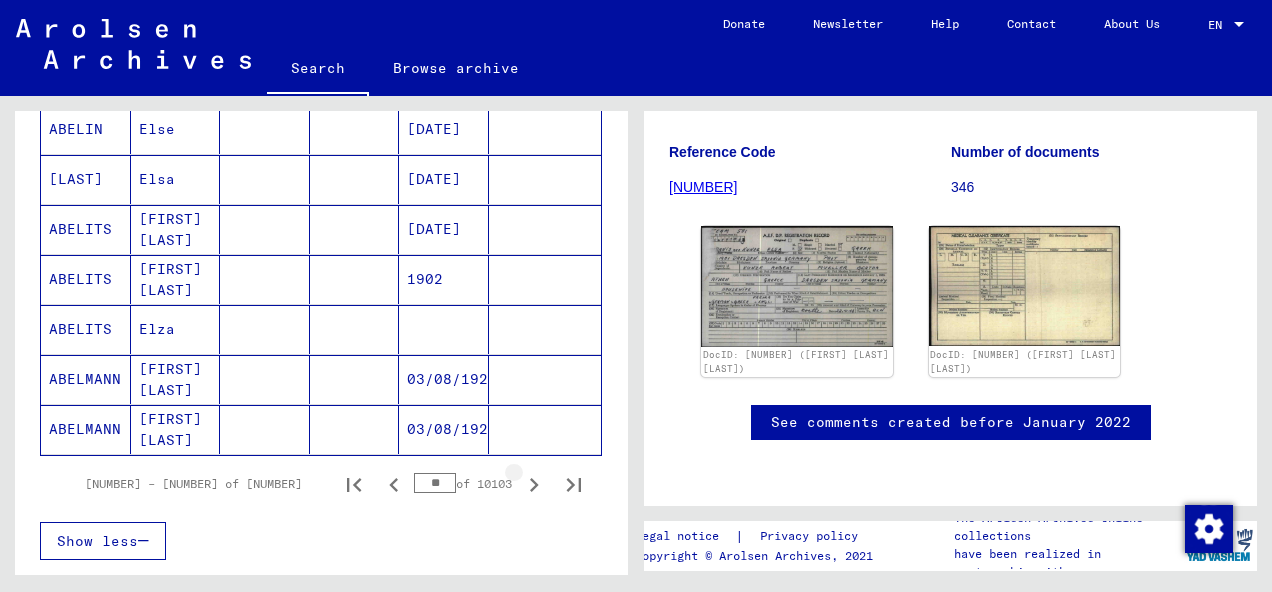 click 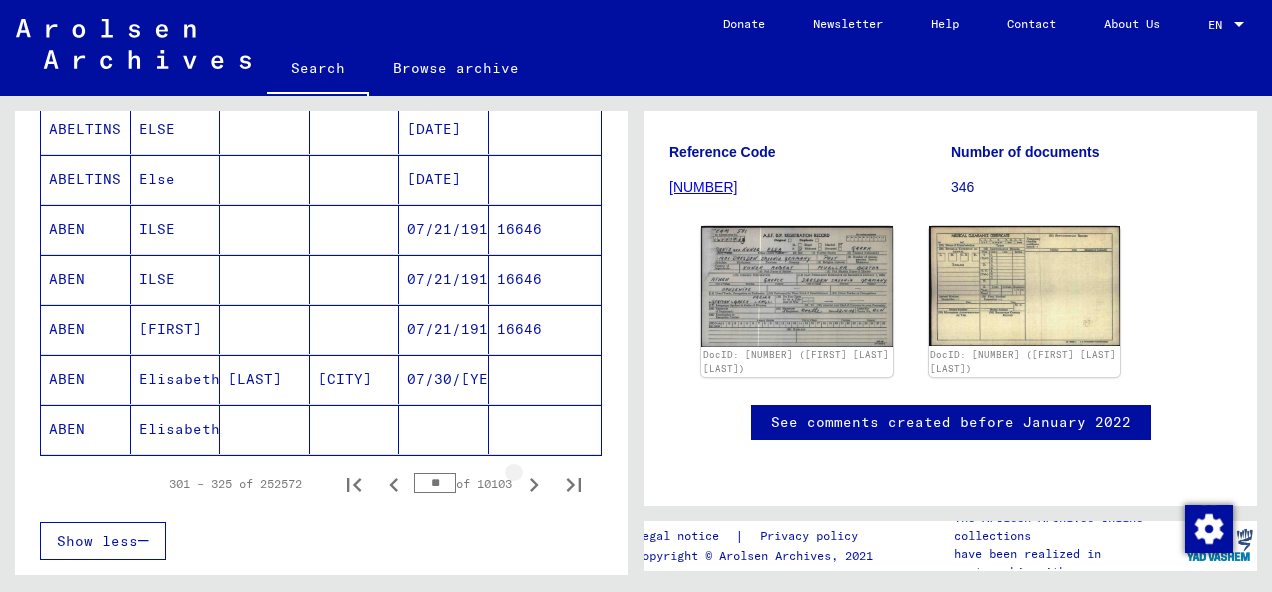 click 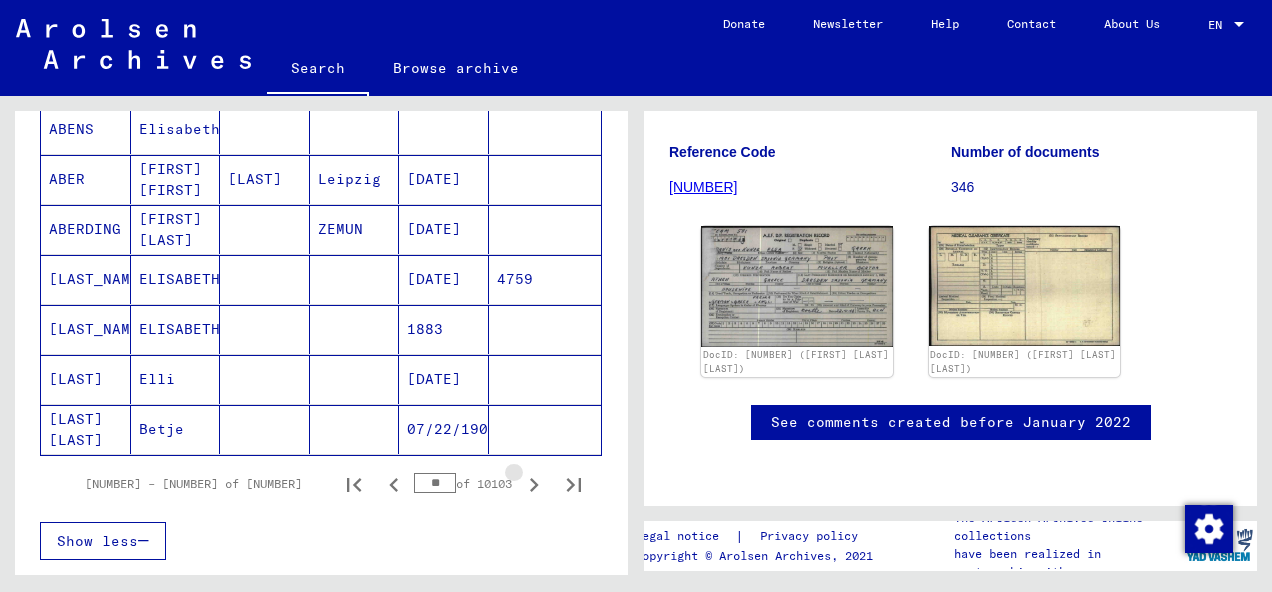 click 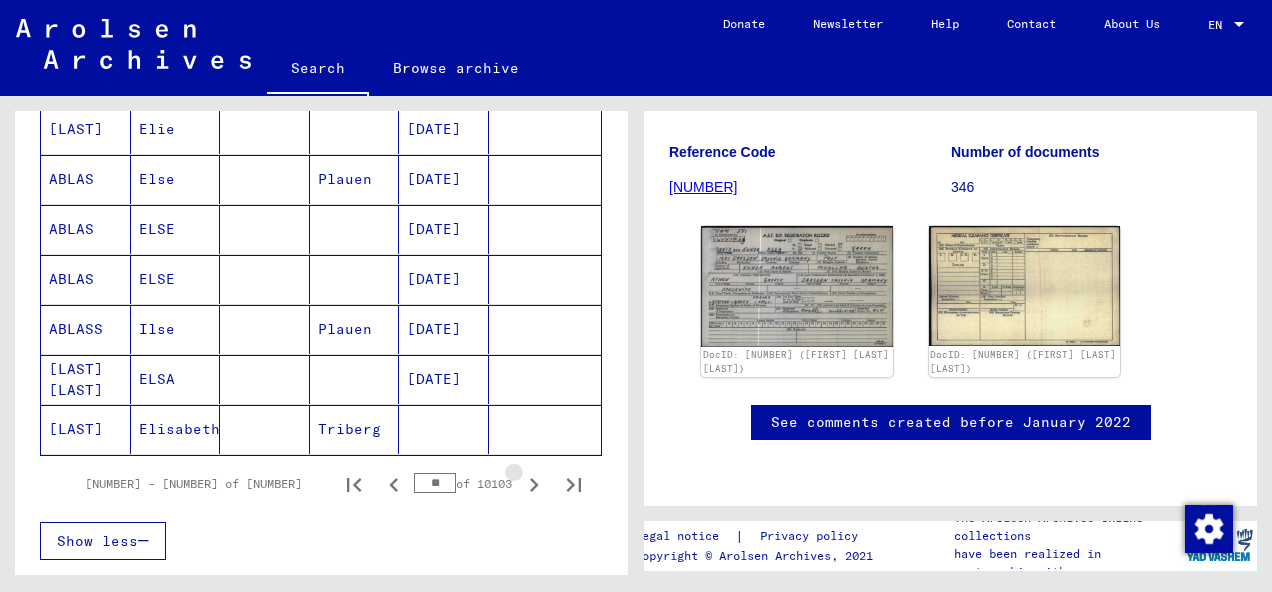 click 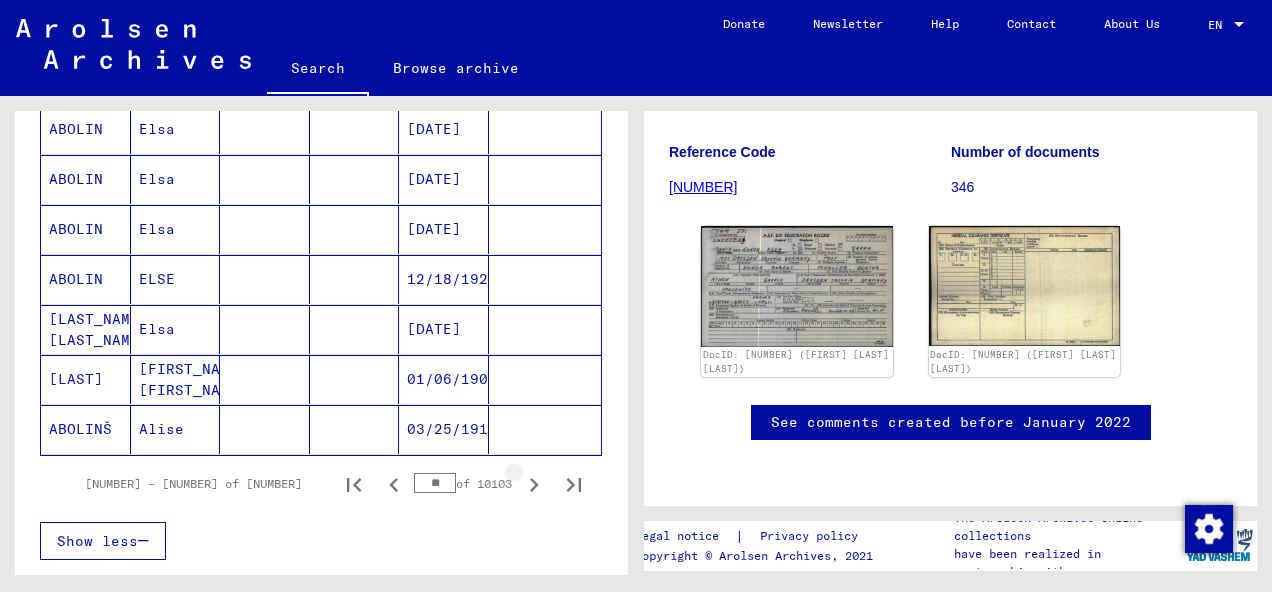 click 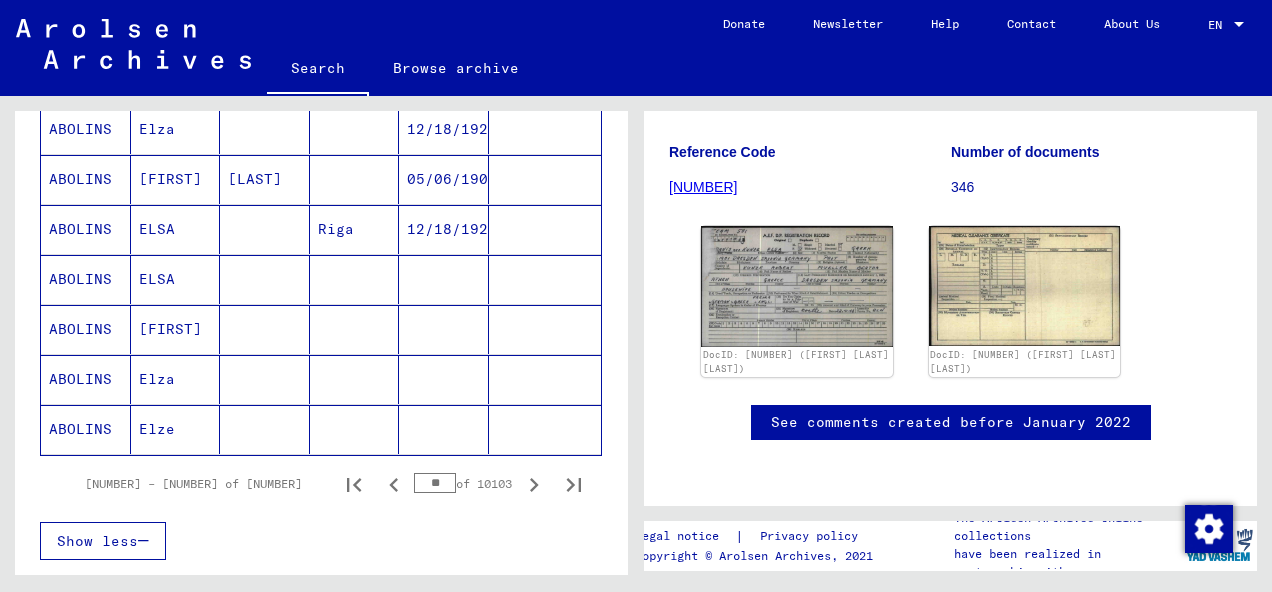 click 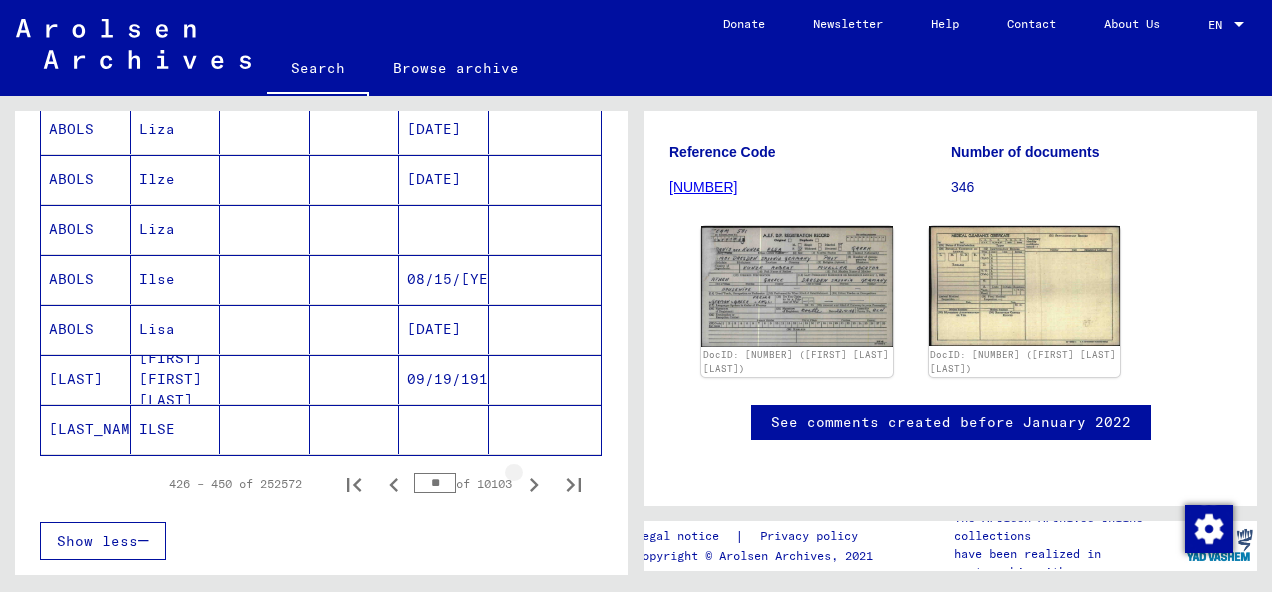 click 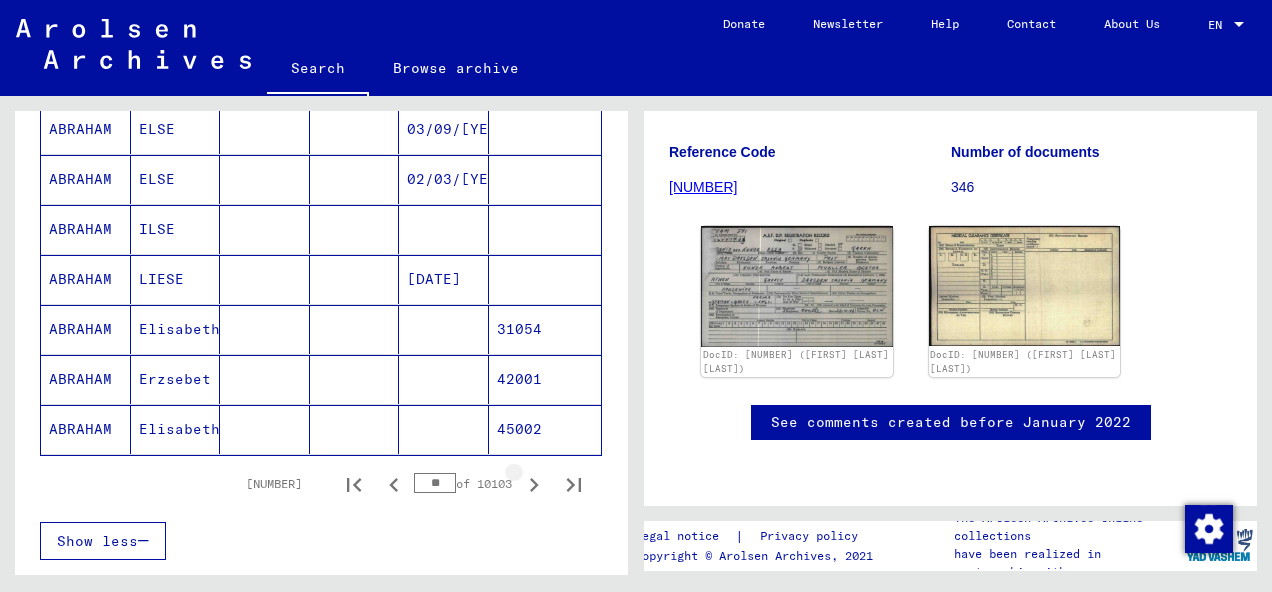 click 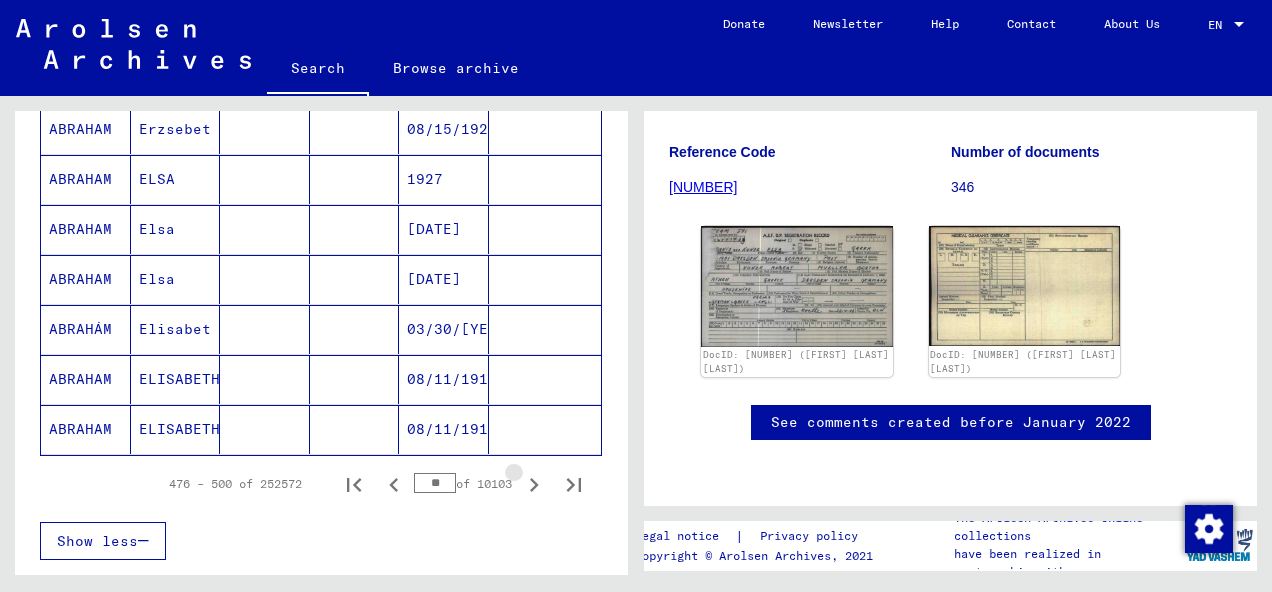 click 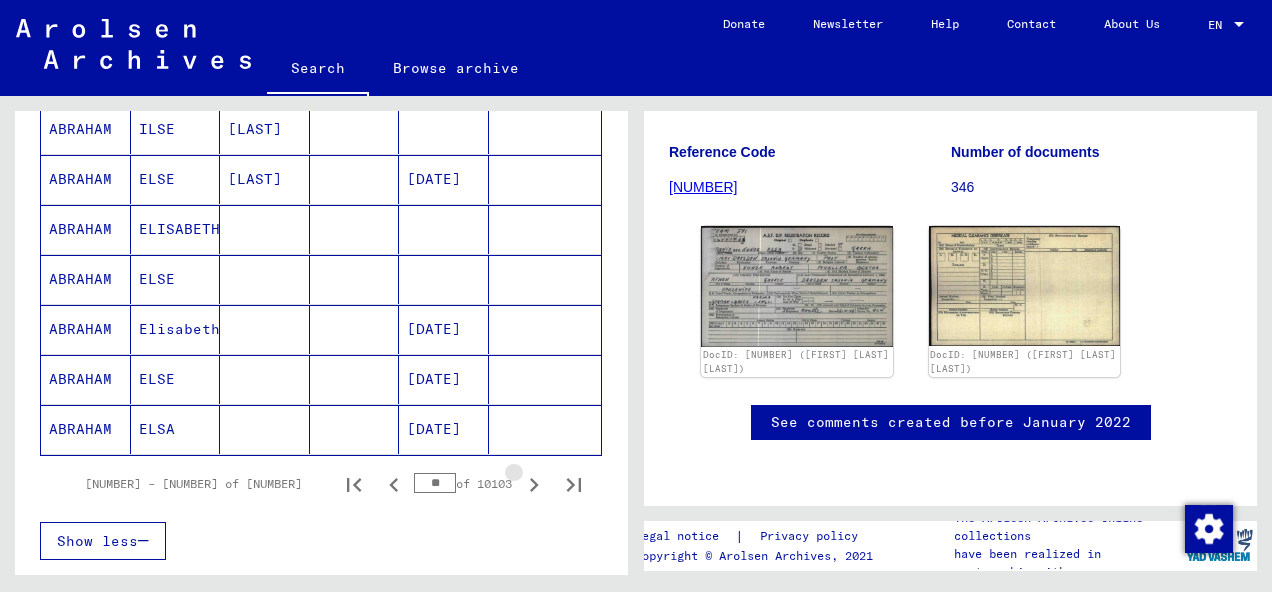 click 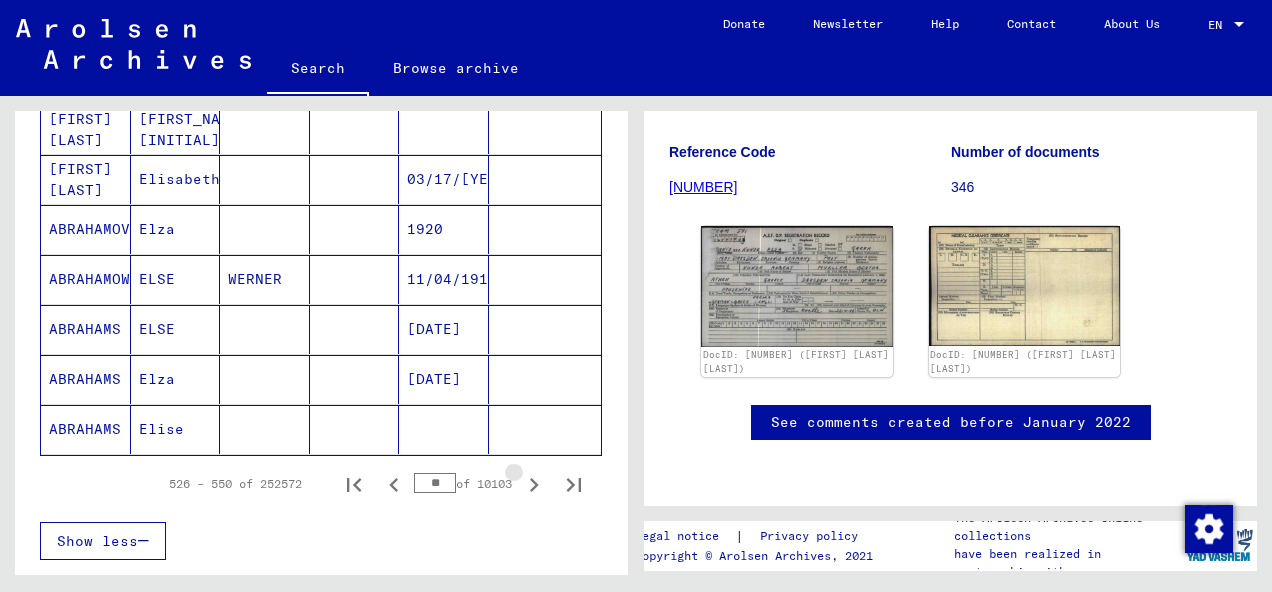 click 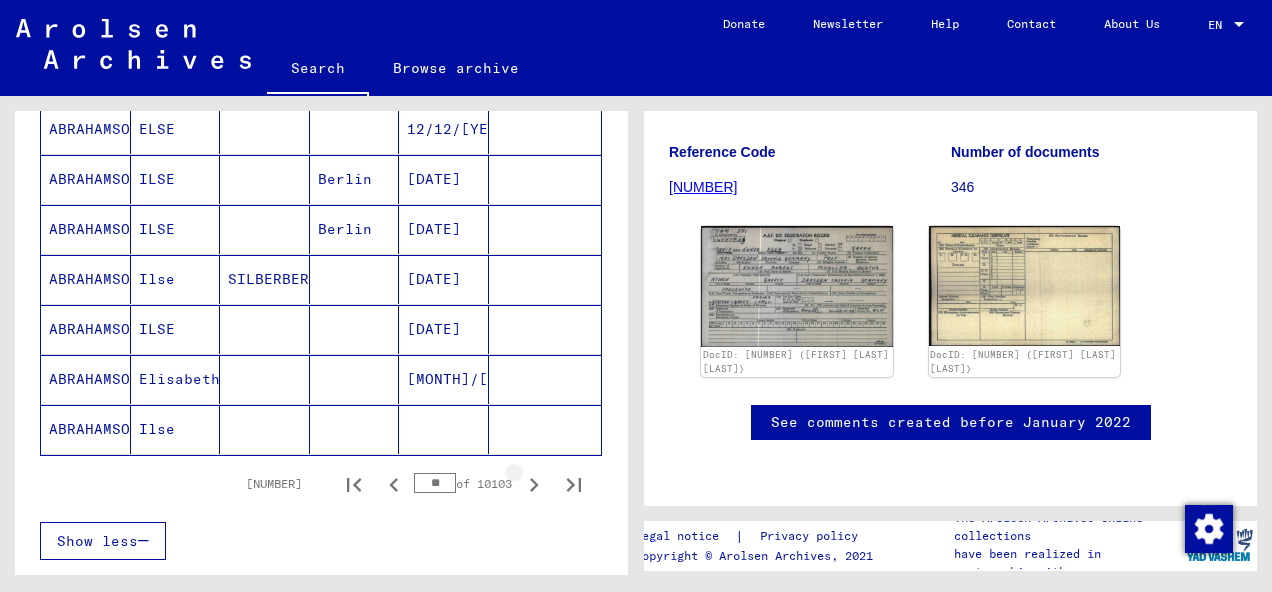 click 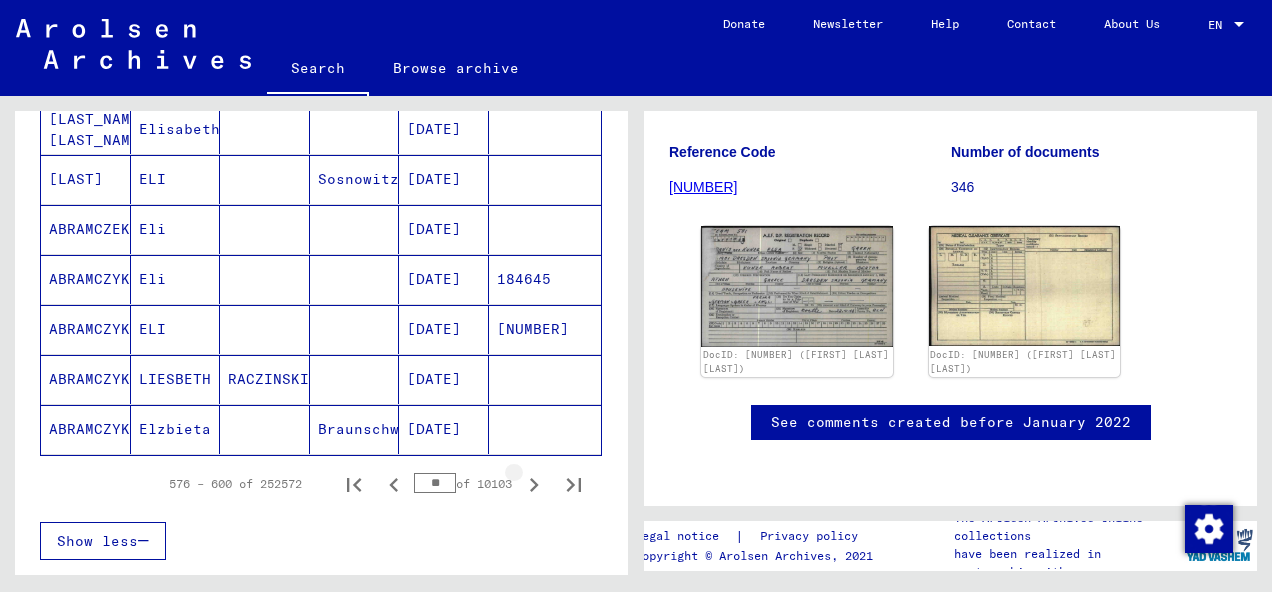 click 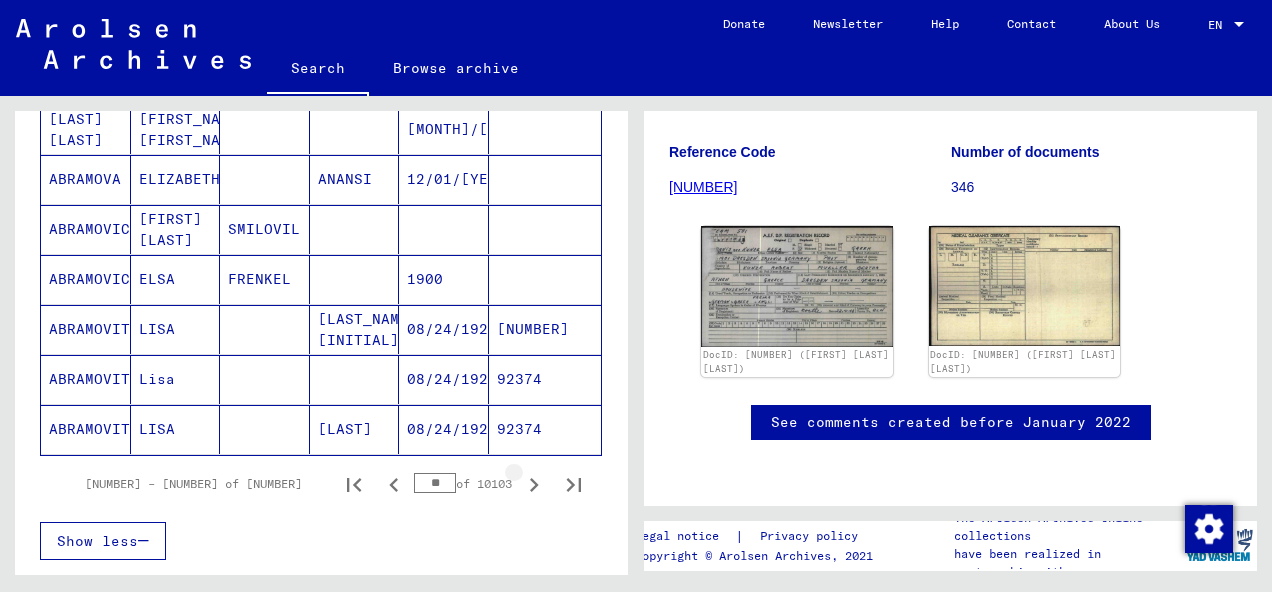 click 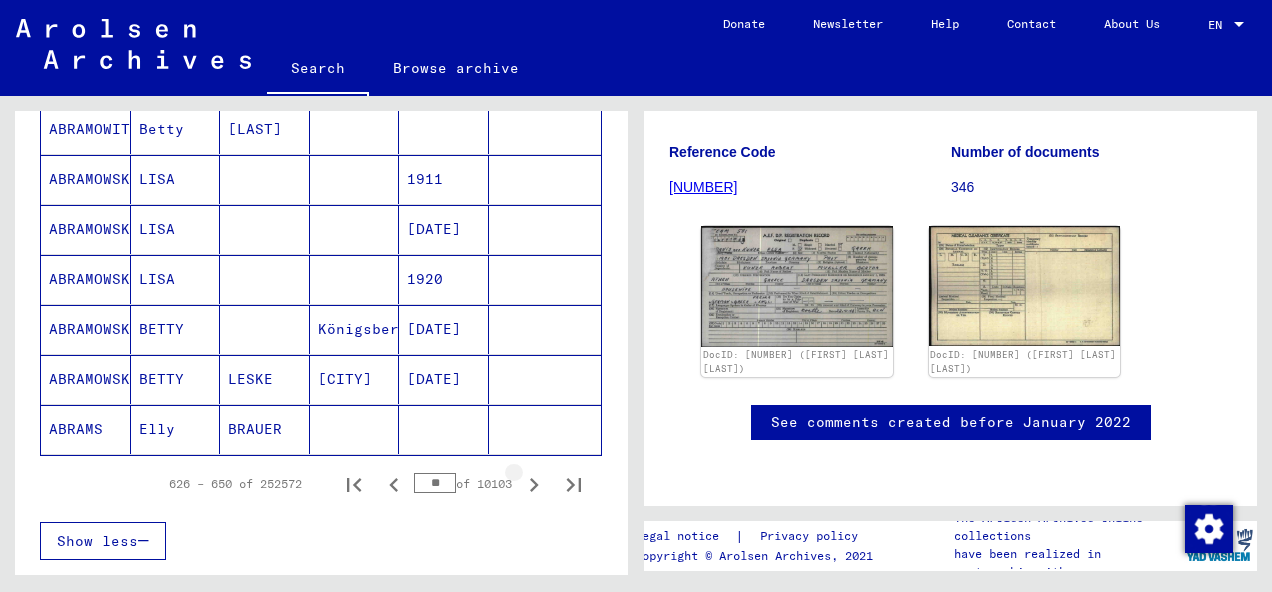 click 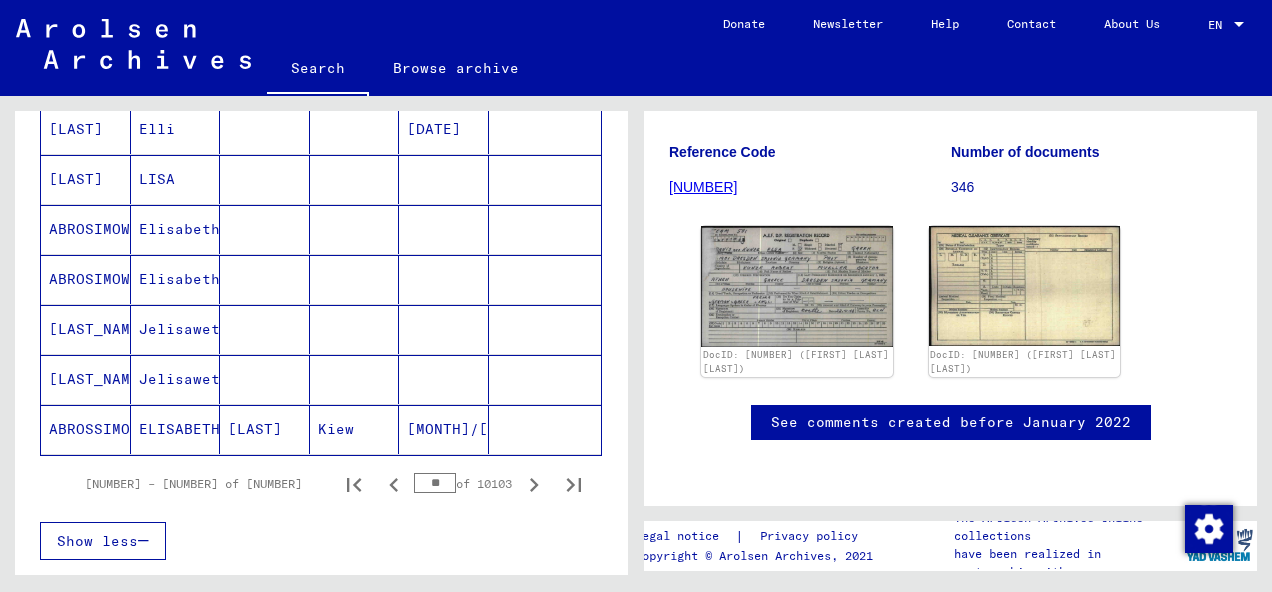 click 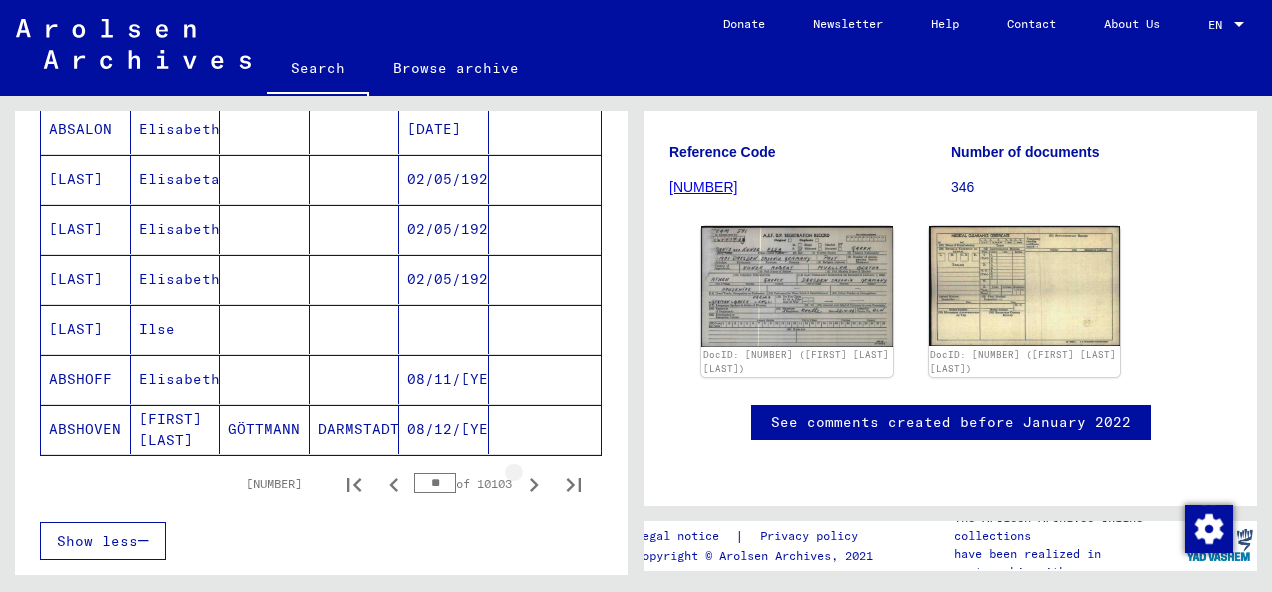 click 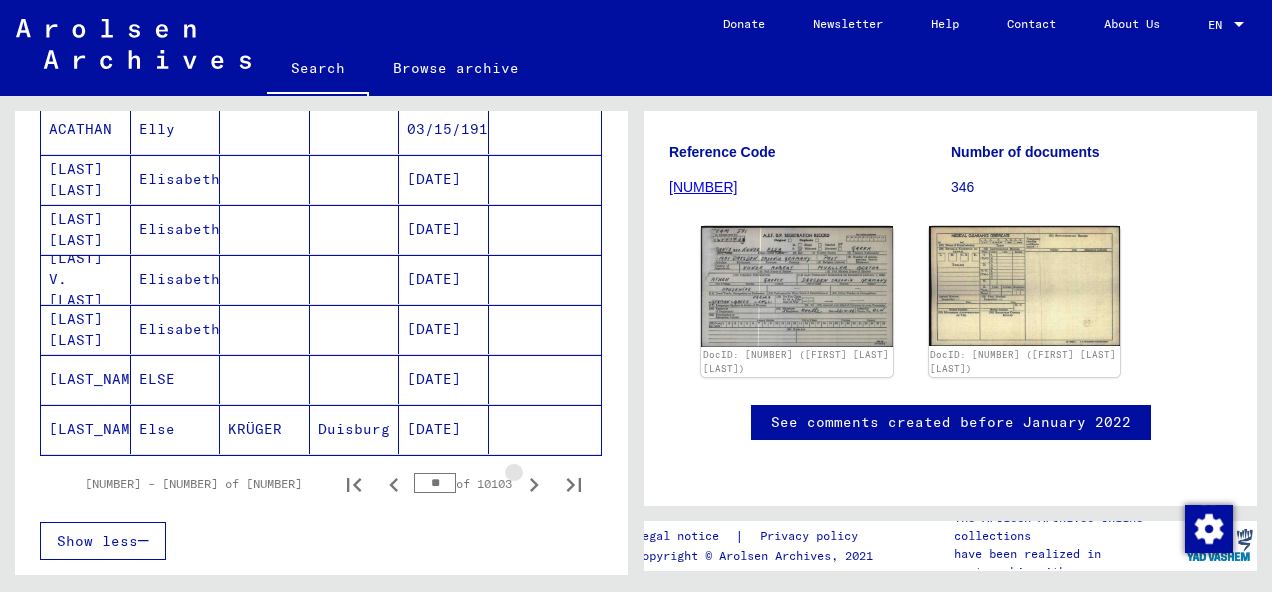 click 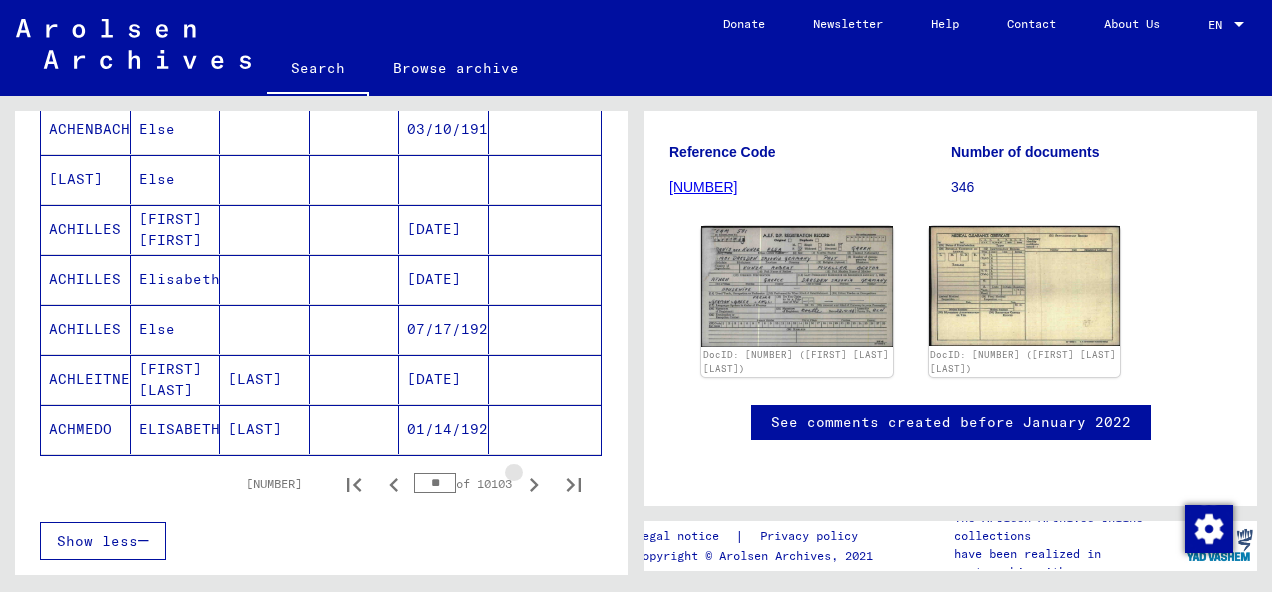 click 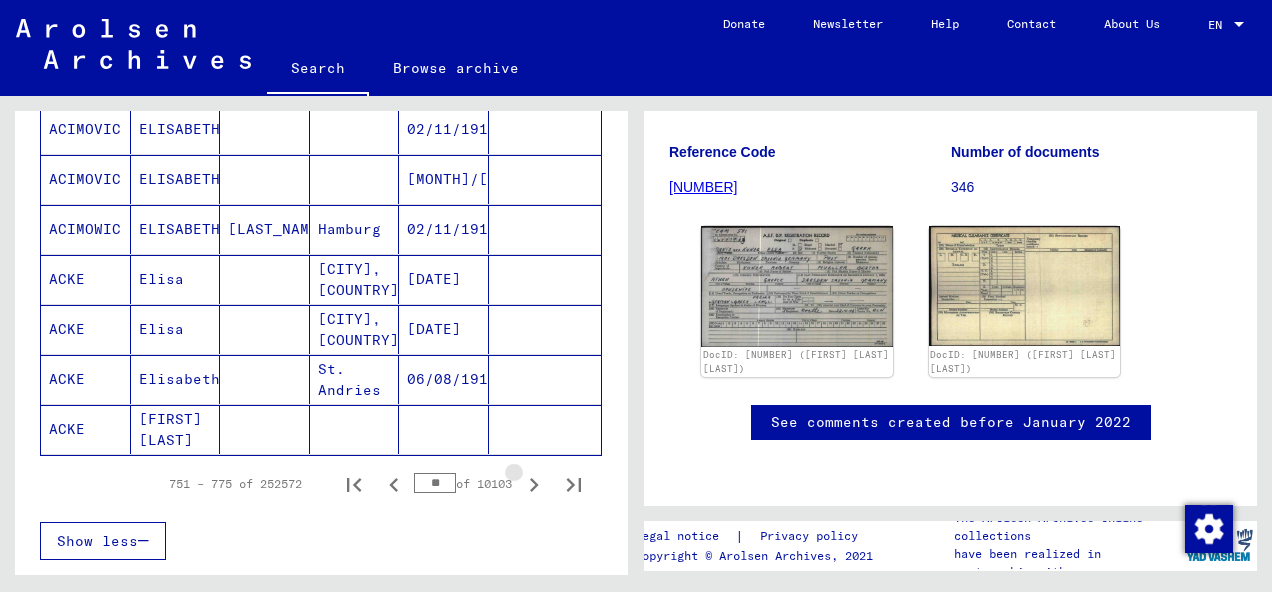 click 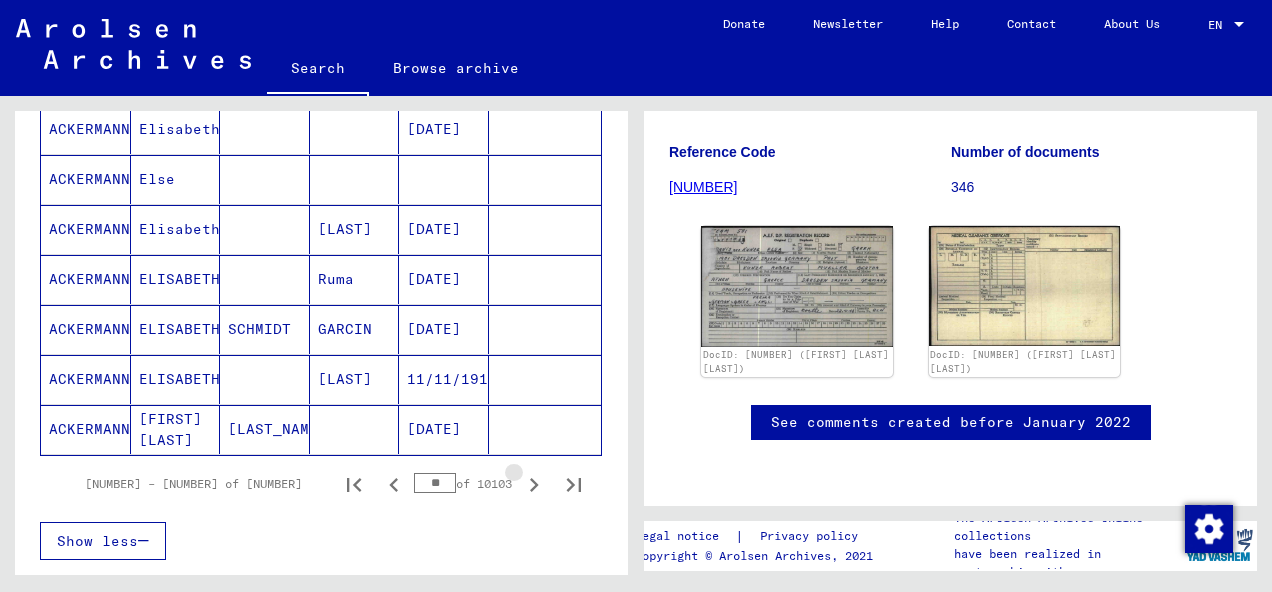 click 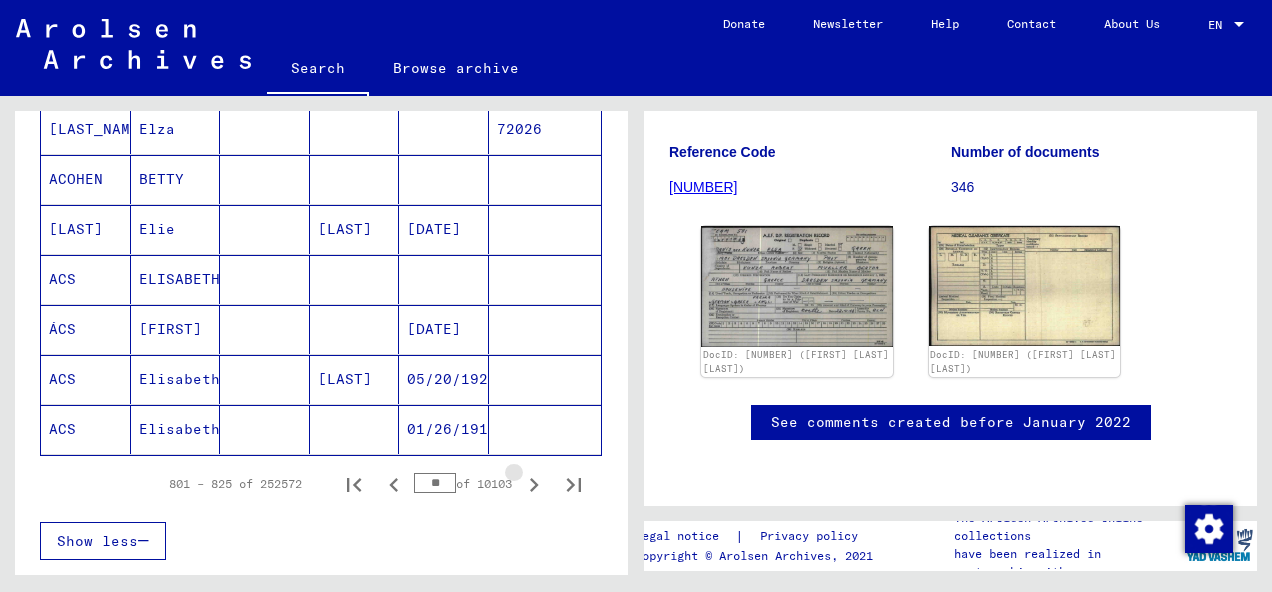 click 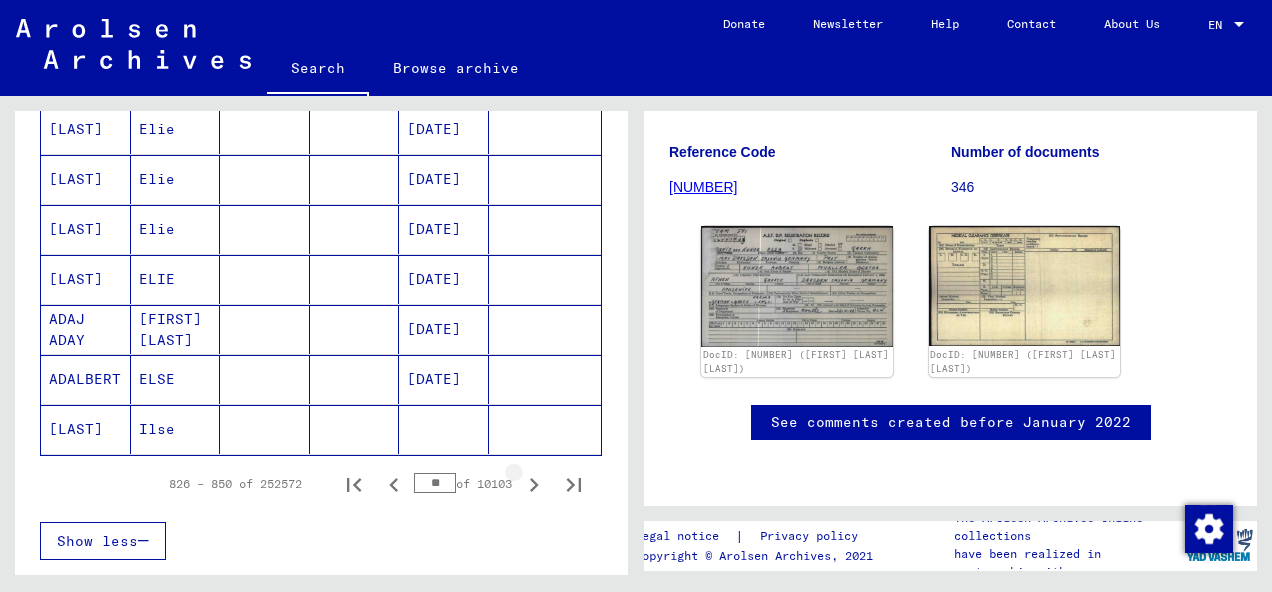 click 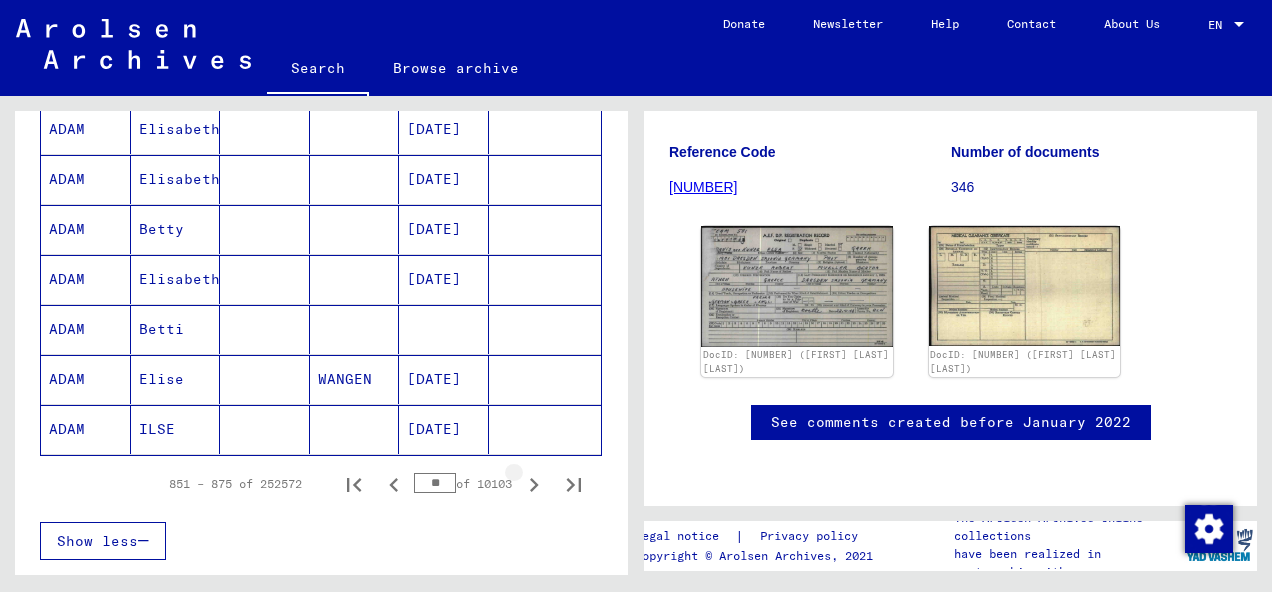 click 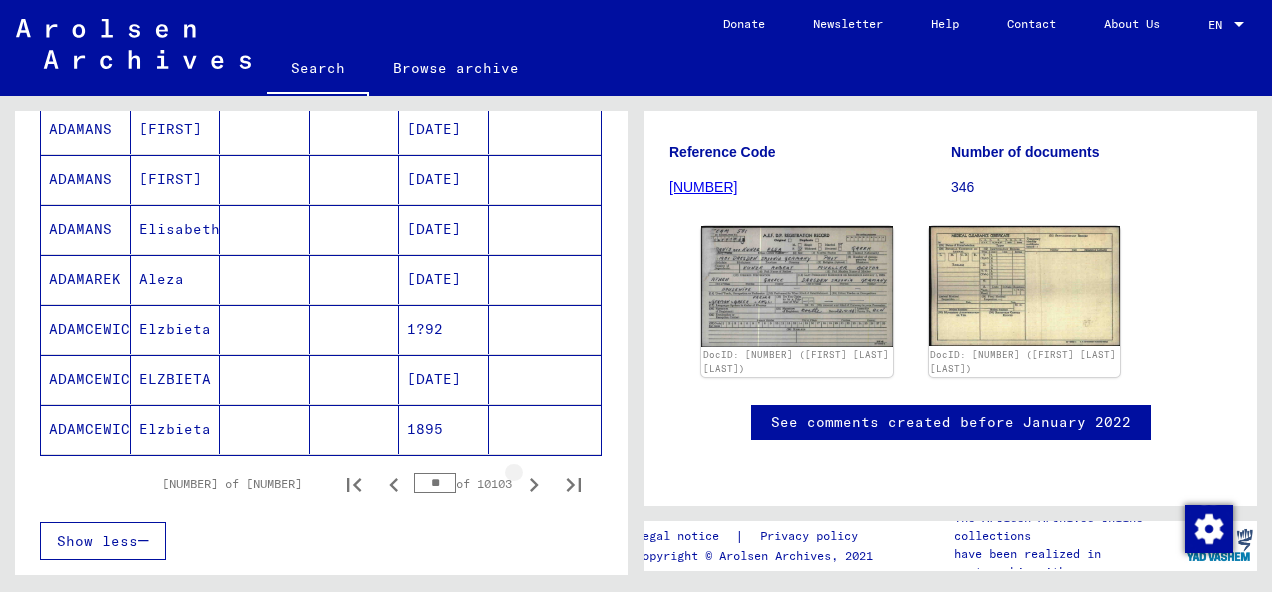 click 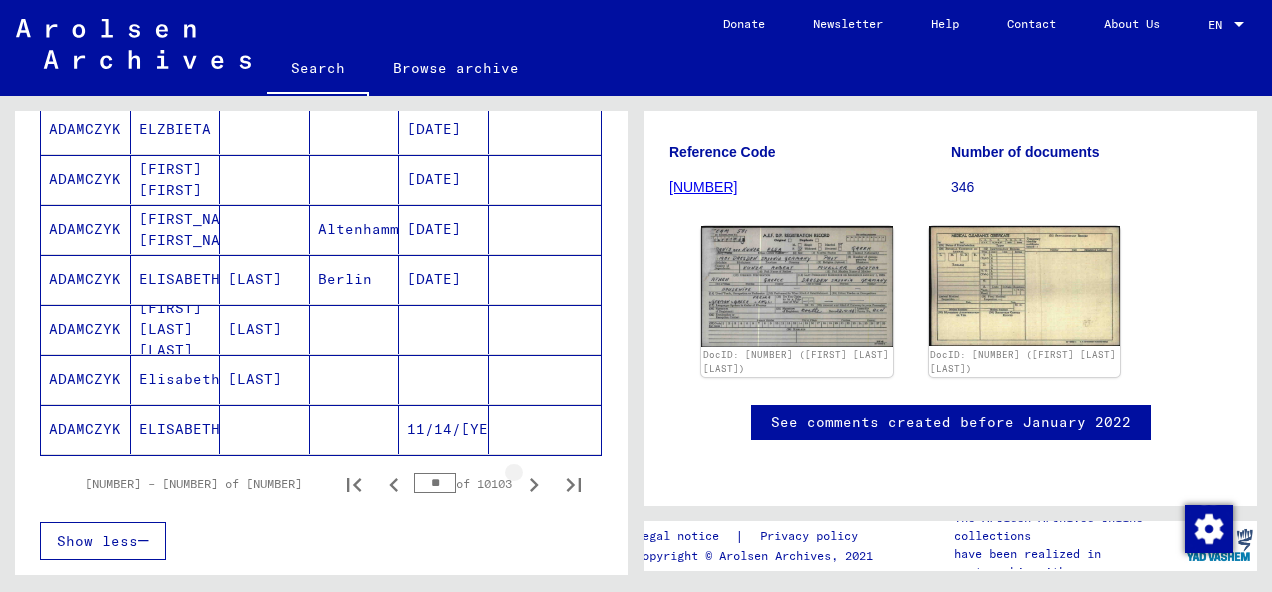 click 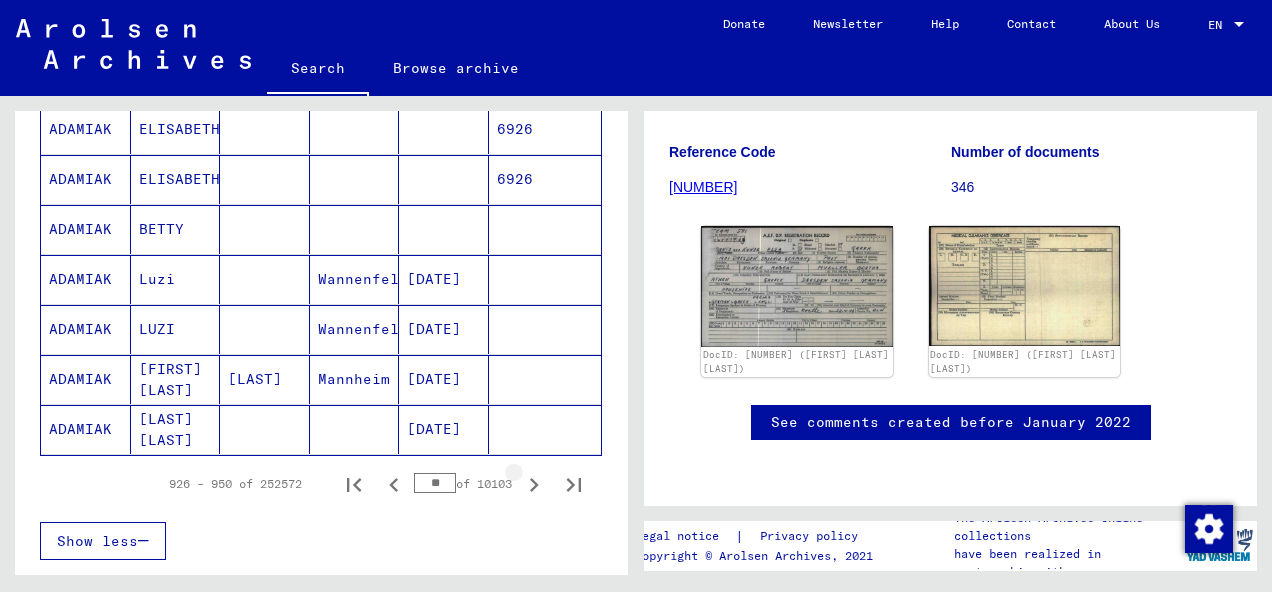 click 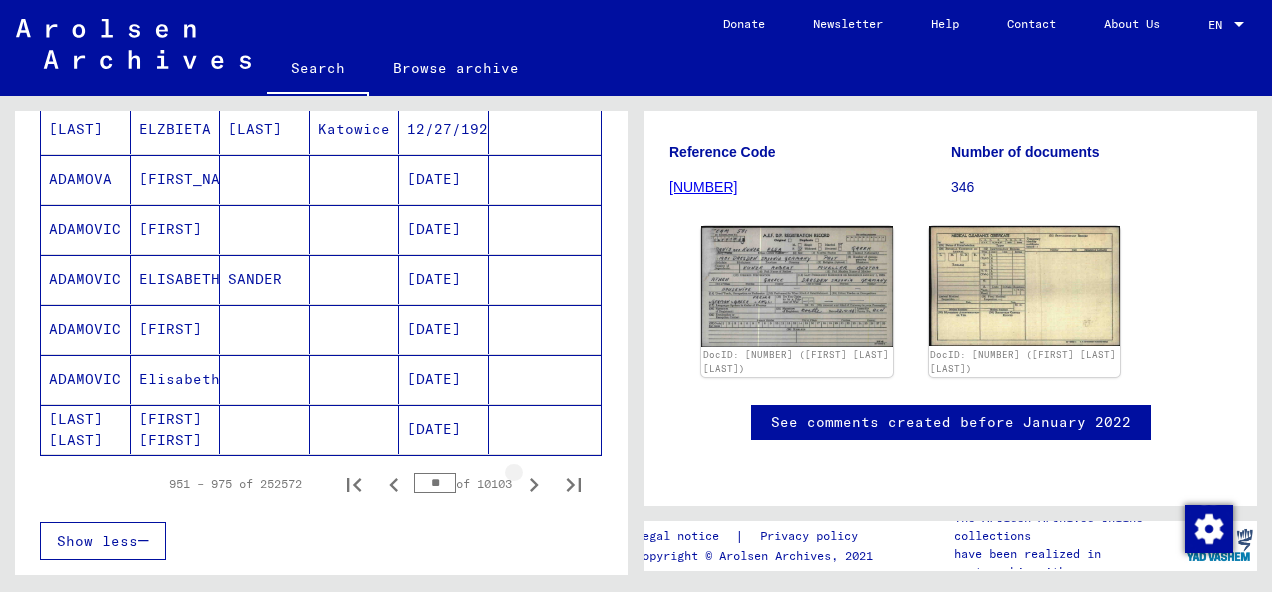 click 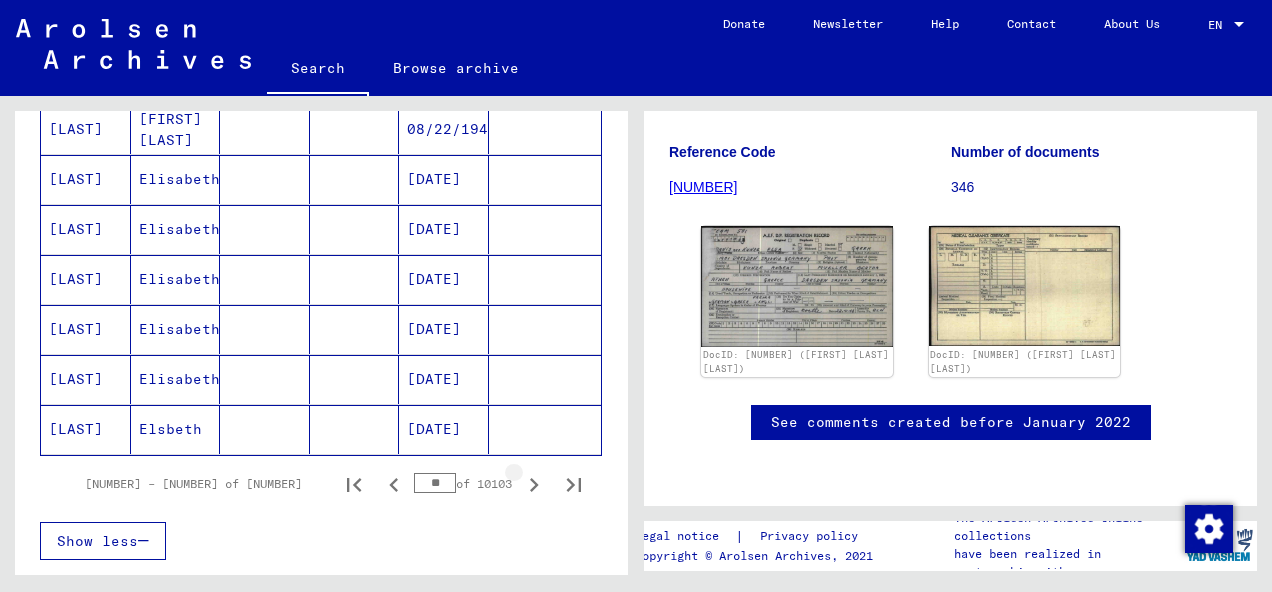 click 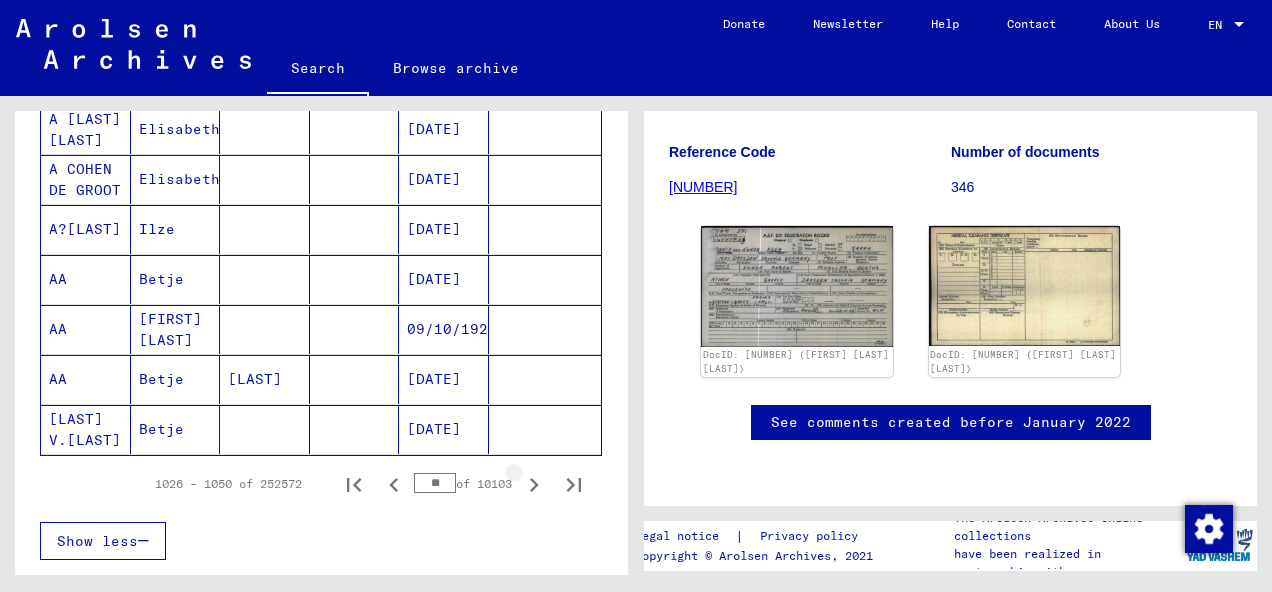 click 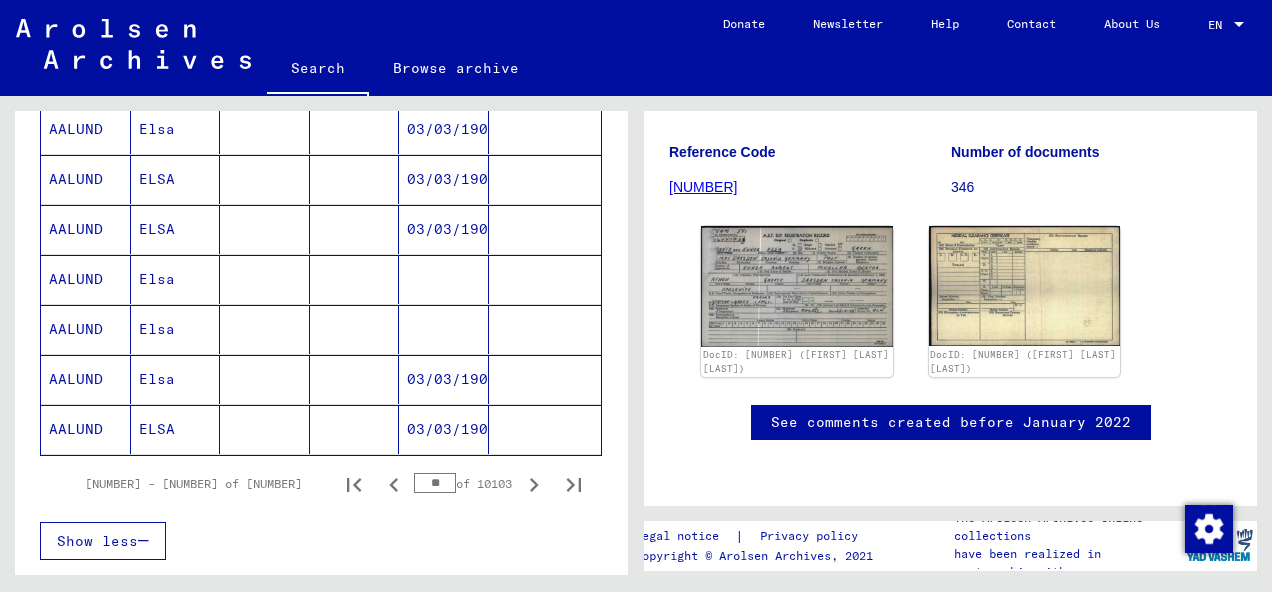 click 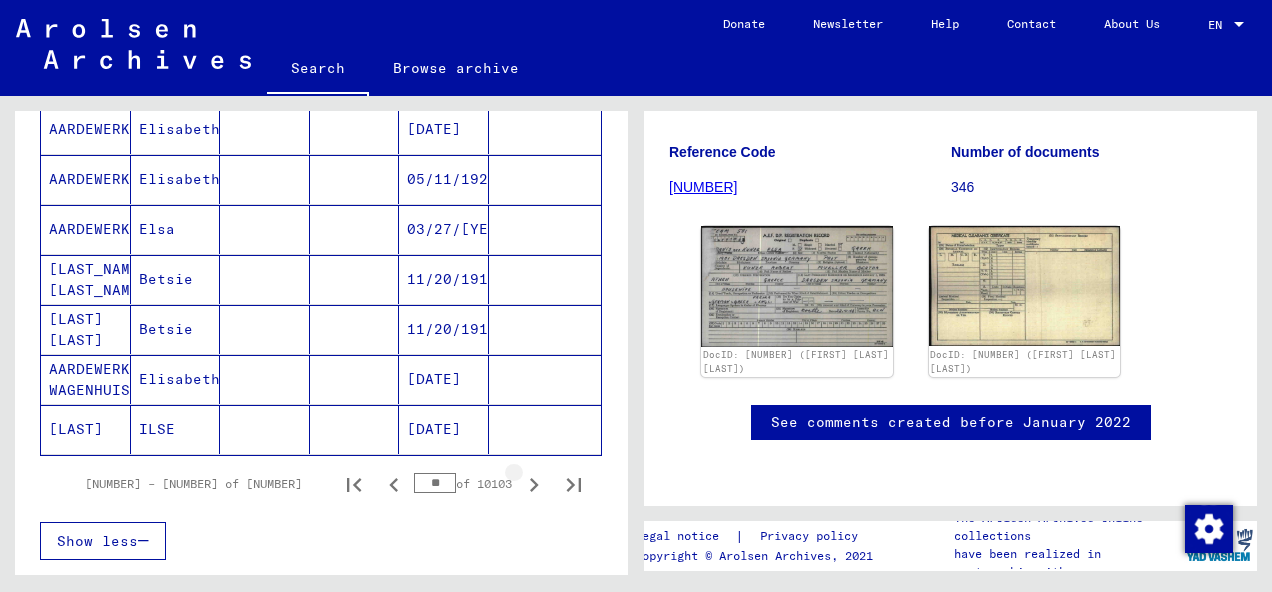 click 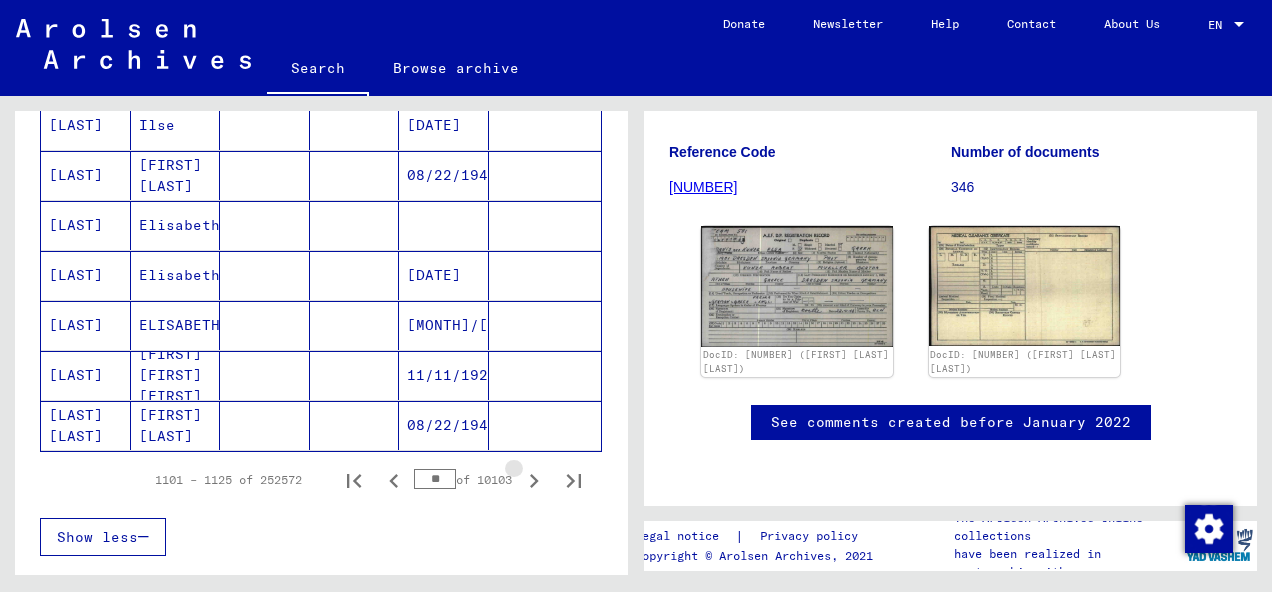 click 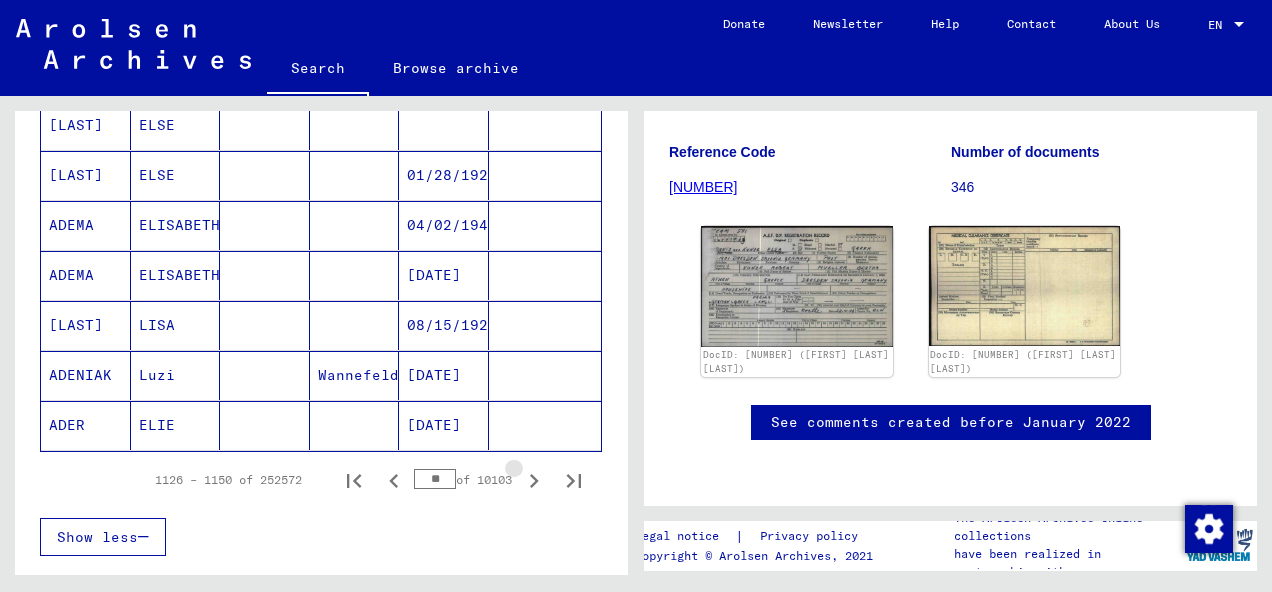 scroll, scrollTop: 1200, scrollLeft: 0, axis: vertical 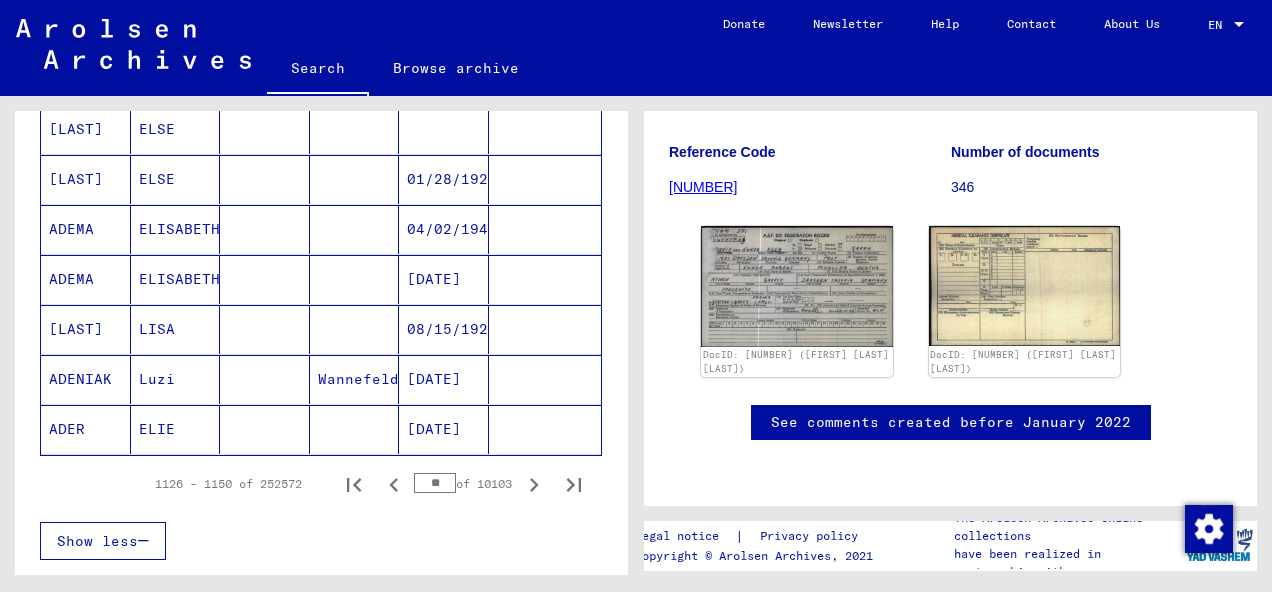 click 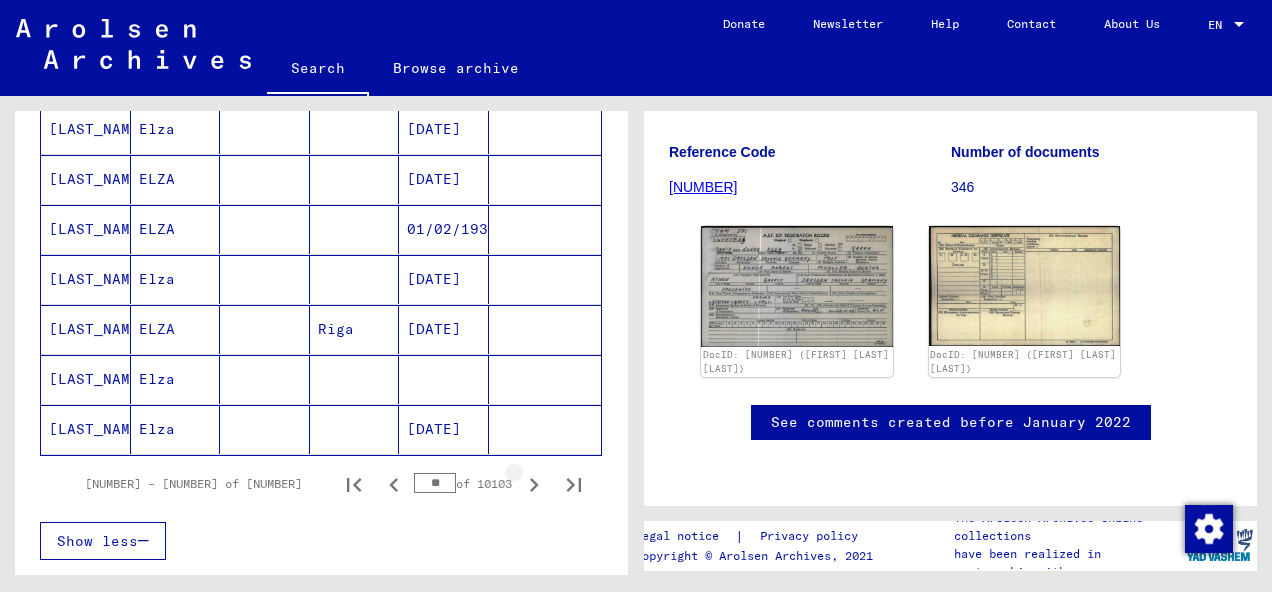 click 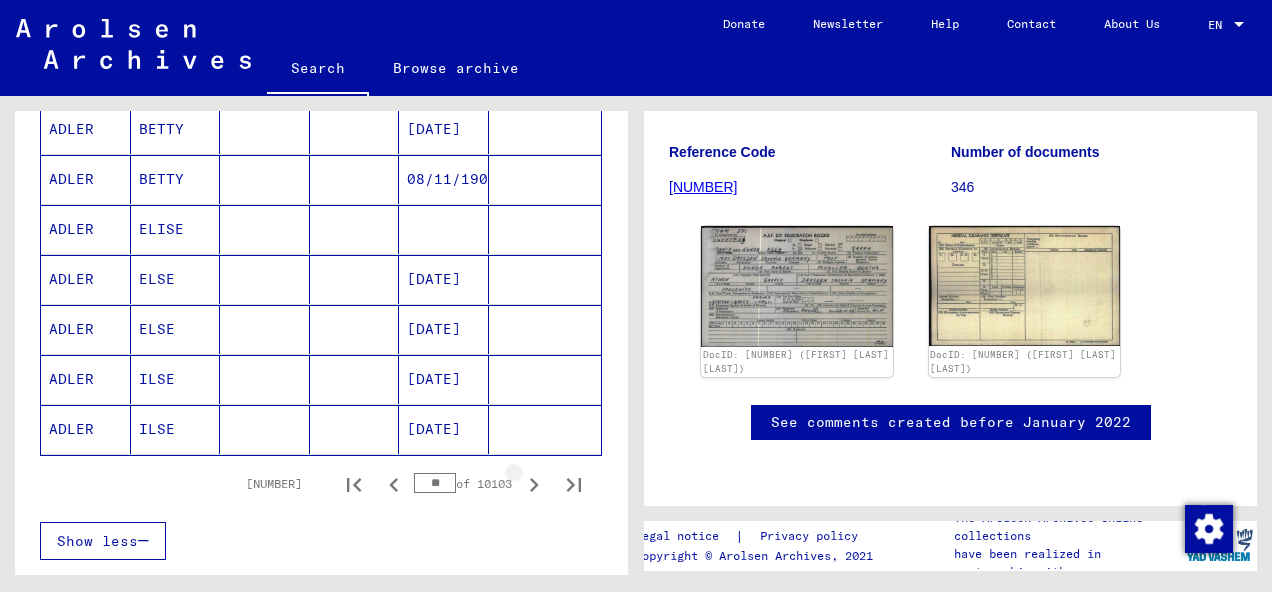 click 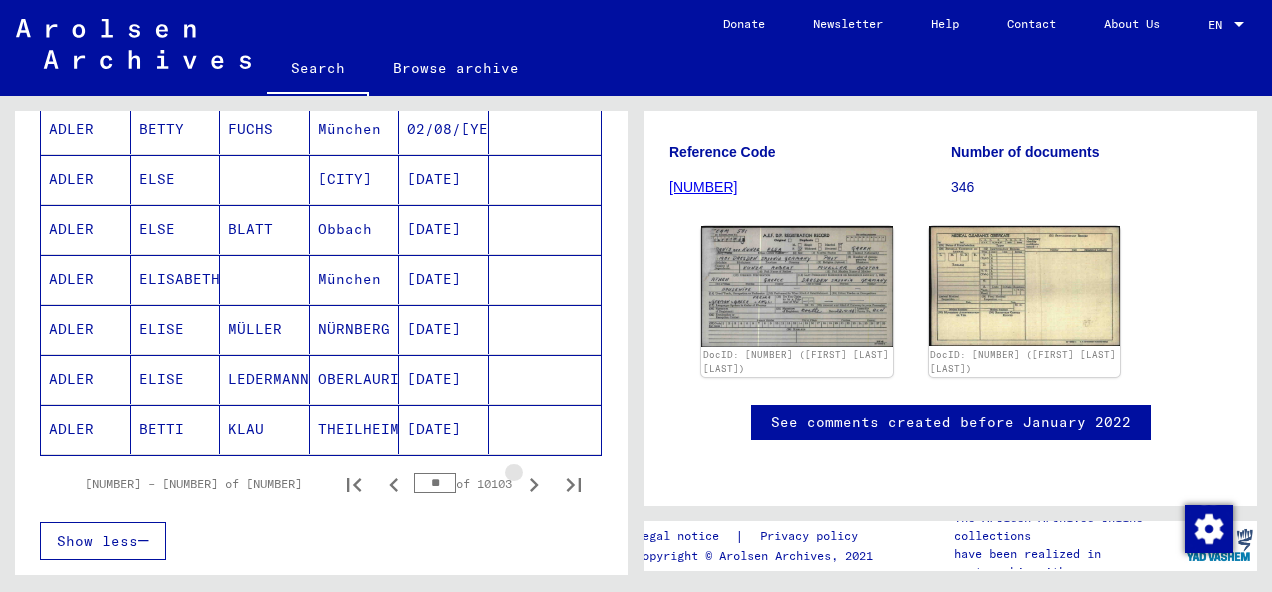 click 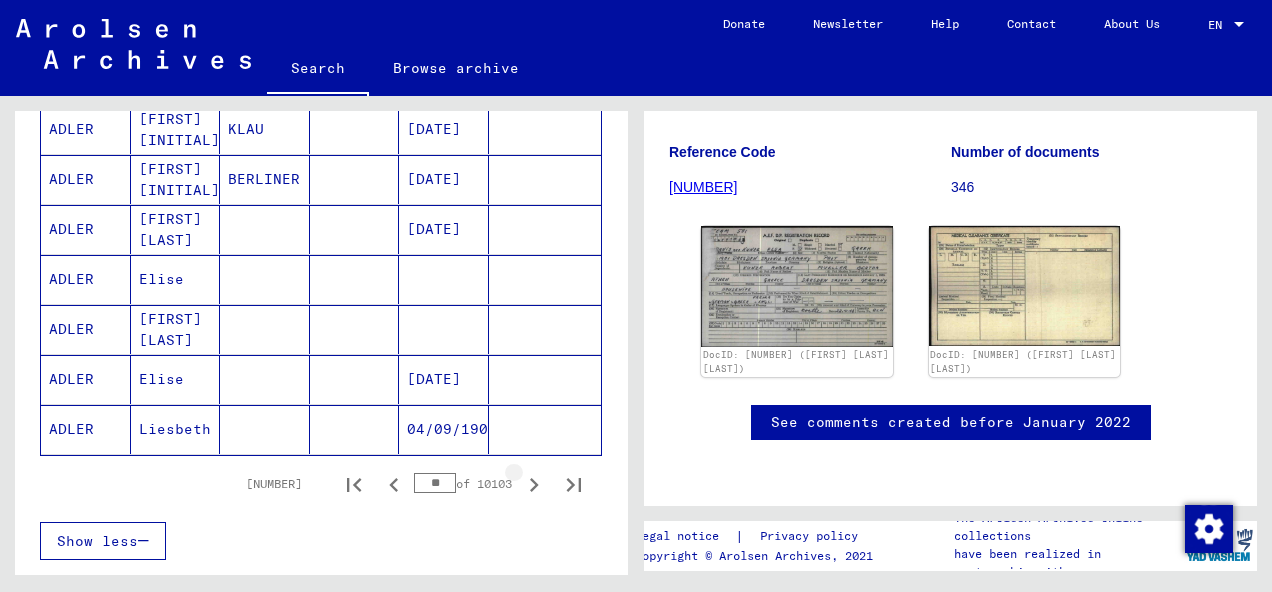 click 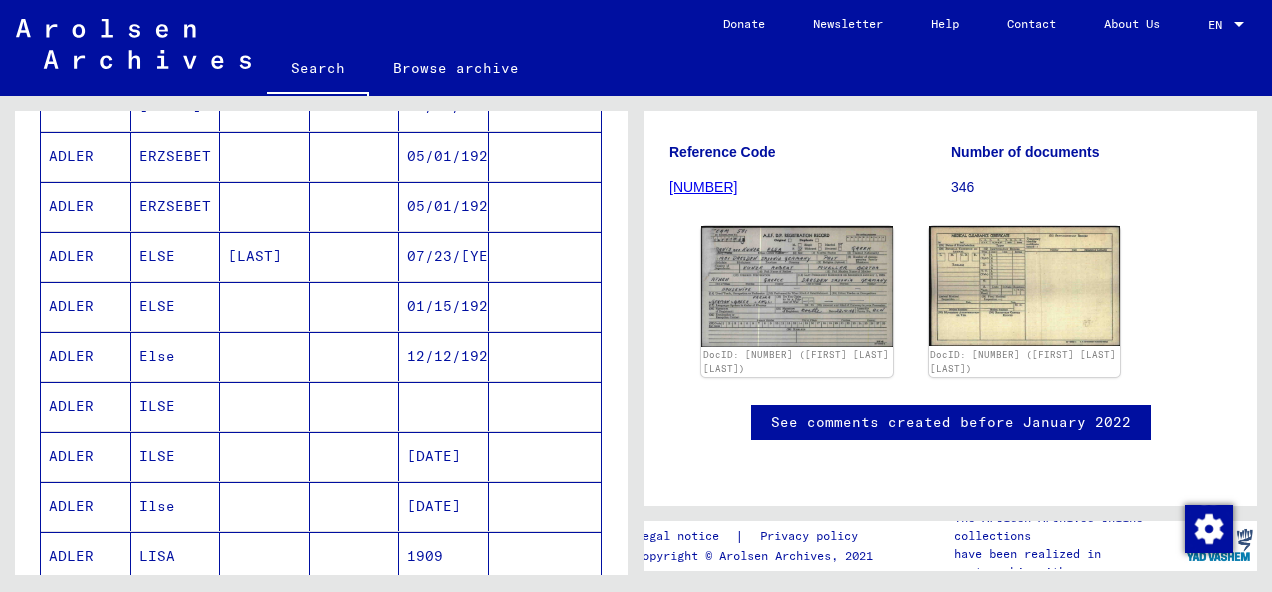 scroll, scrollTop: 800, scrollLeft: 0, axis: vertical 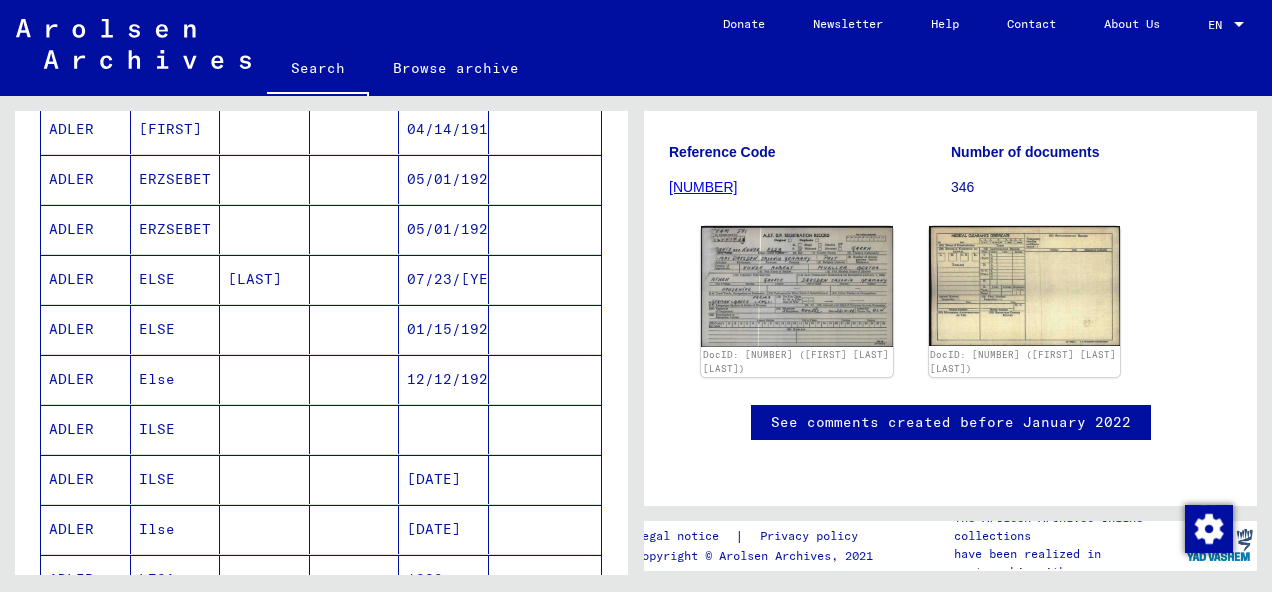 click on "12/12/1923" at bounding box center [444, 429] 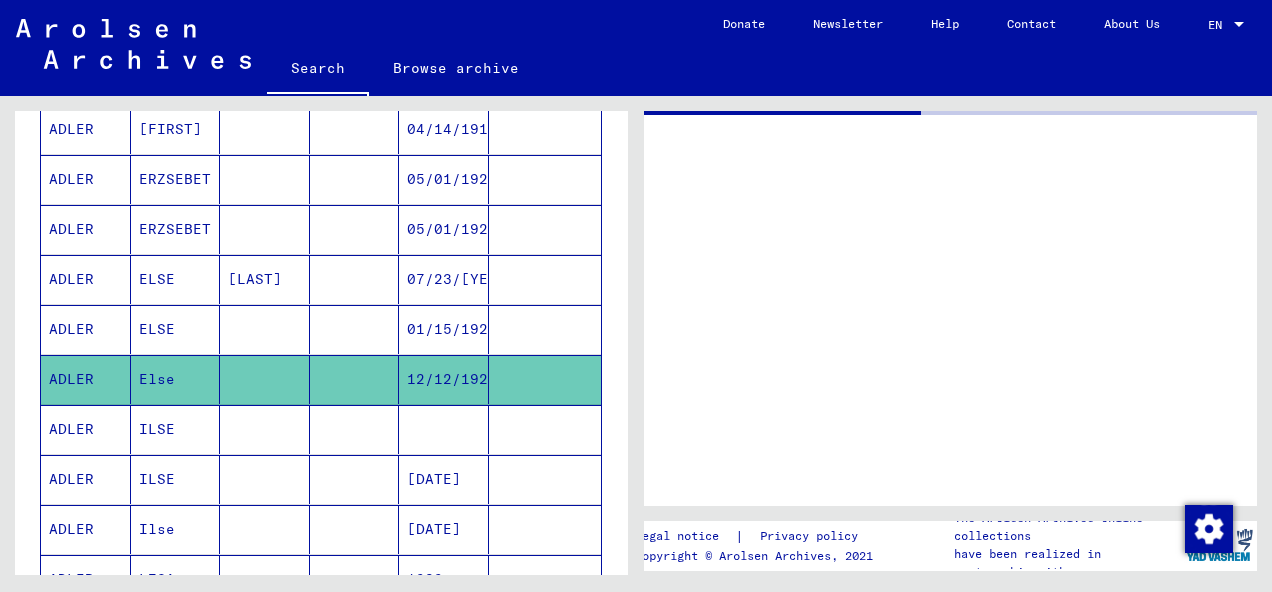 scroll, scrollTop: 0, scrollLeft: 0, axis: both 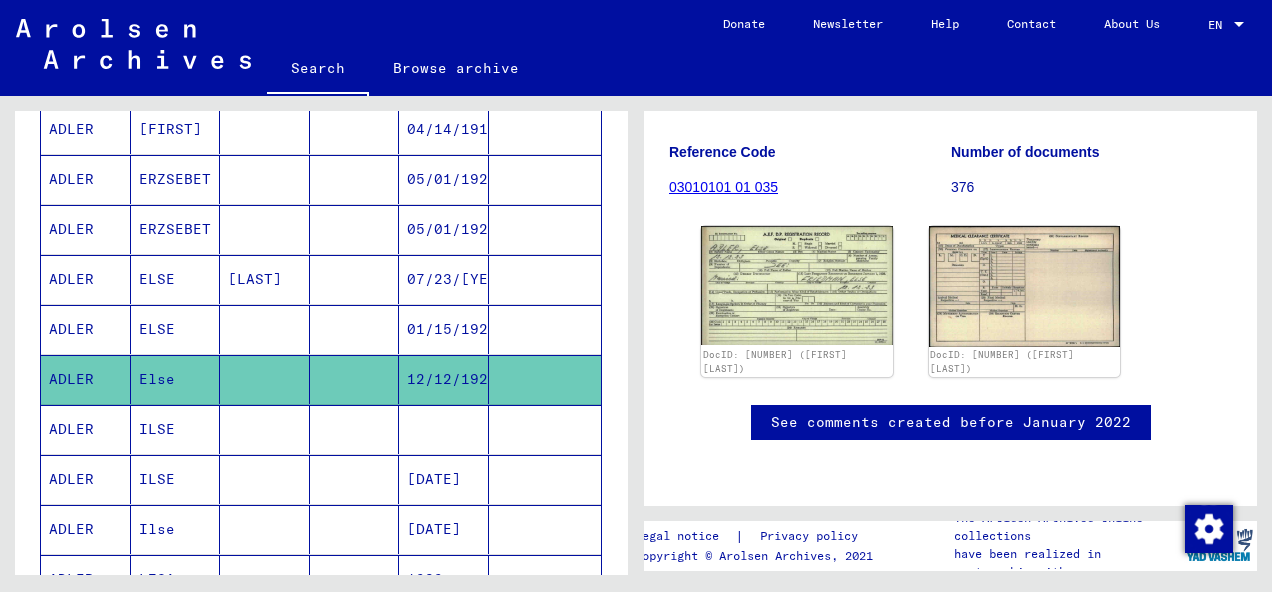 click on "[DATE]" at bounding box center (444, 529) 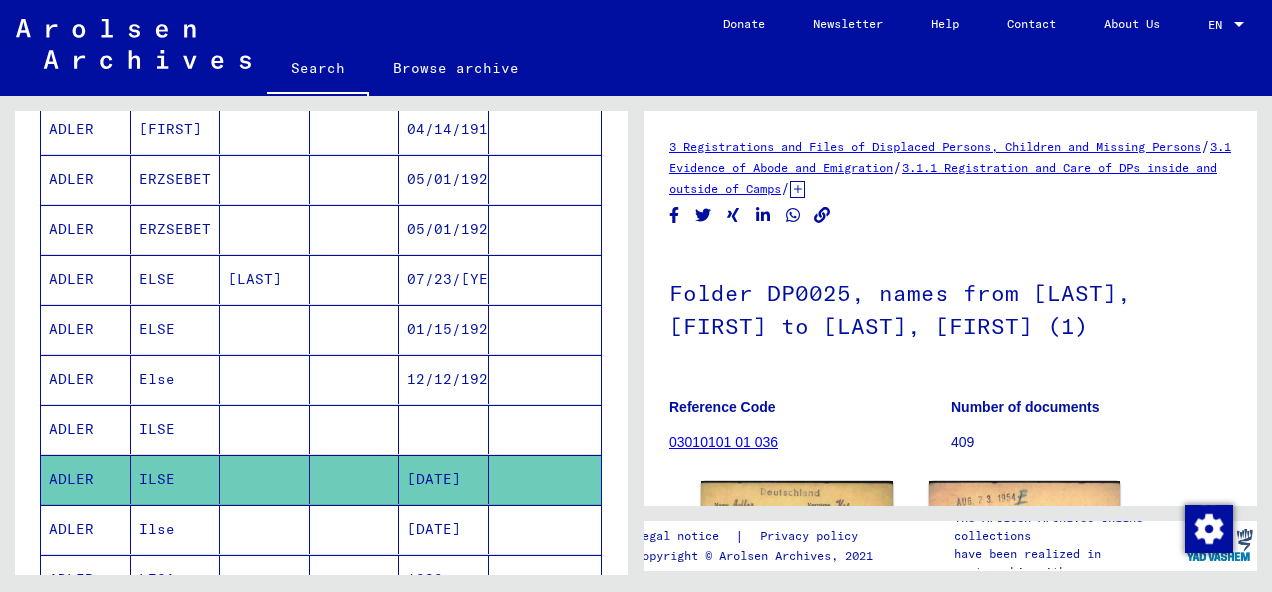 scroll, scrollTop: 0, scrollLeft: 0, axis: both 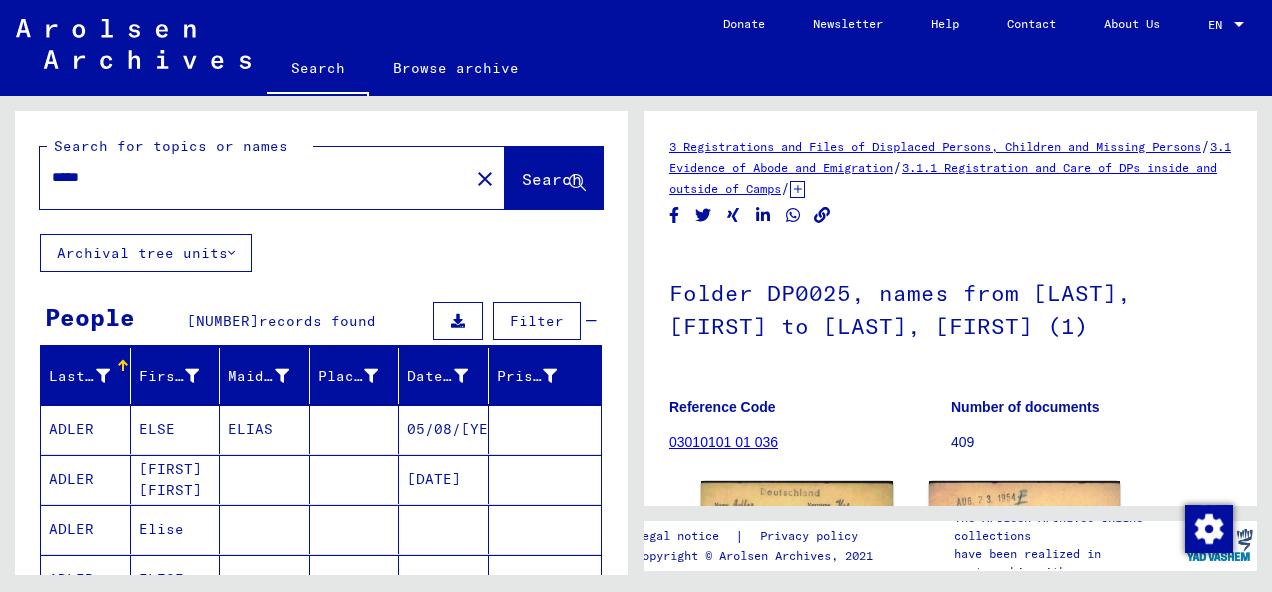 drag, startPoint x: 88, startPoint y: 179, endPoint x: 25, endPoint y: 196, distance: 65.25335 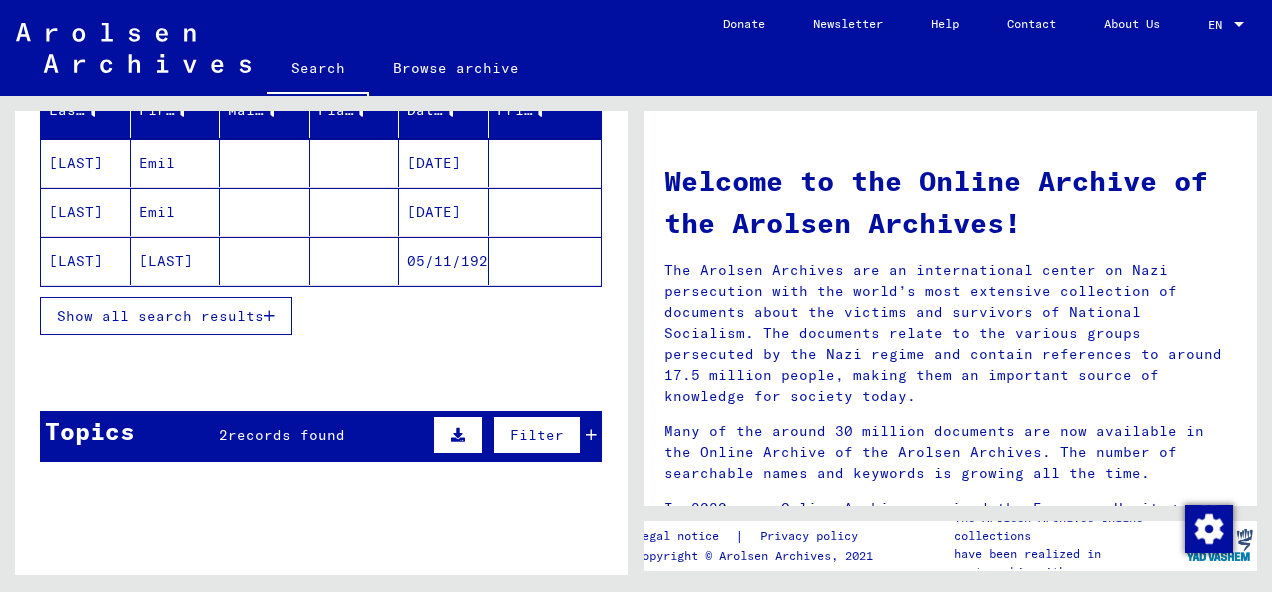 scroll, scrollTop: 266, scrollLeft: 0, axis: vertical 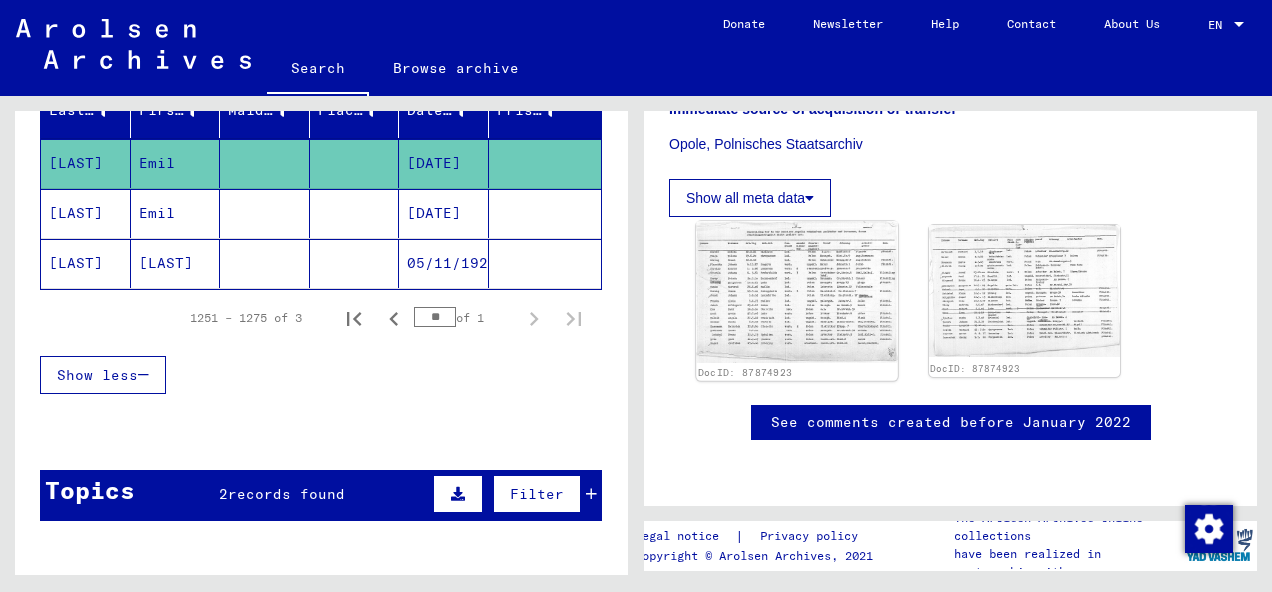 click 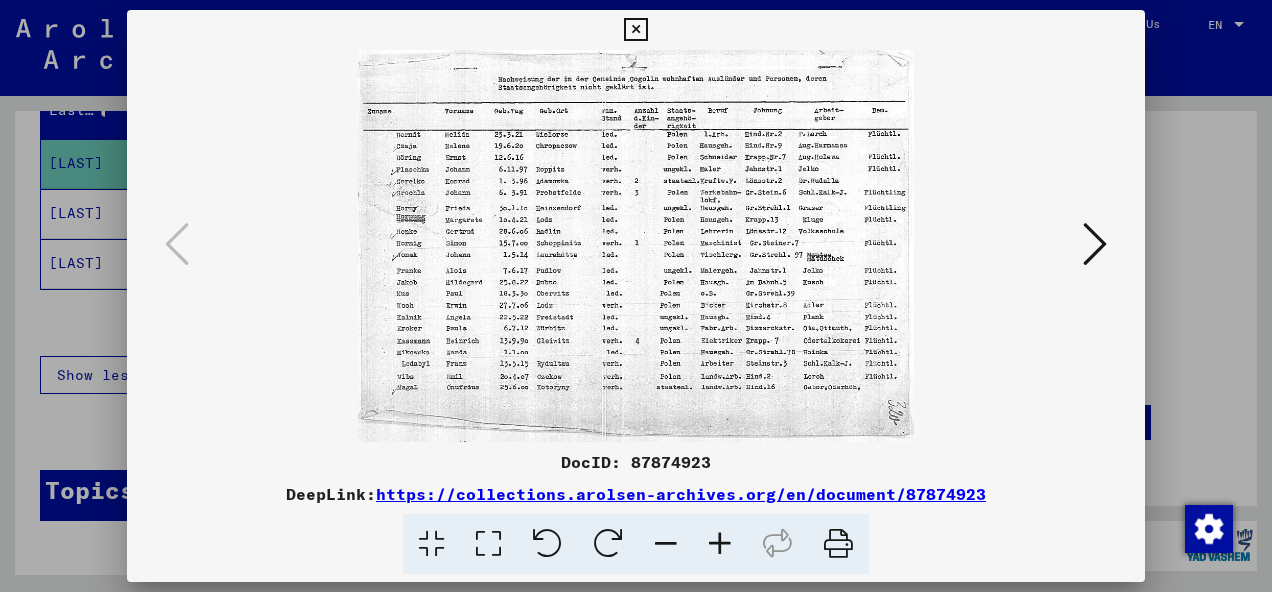 click on "https://collections.arolsen-archives.org/en/document/87874923" at bounding box center [681, 494] 